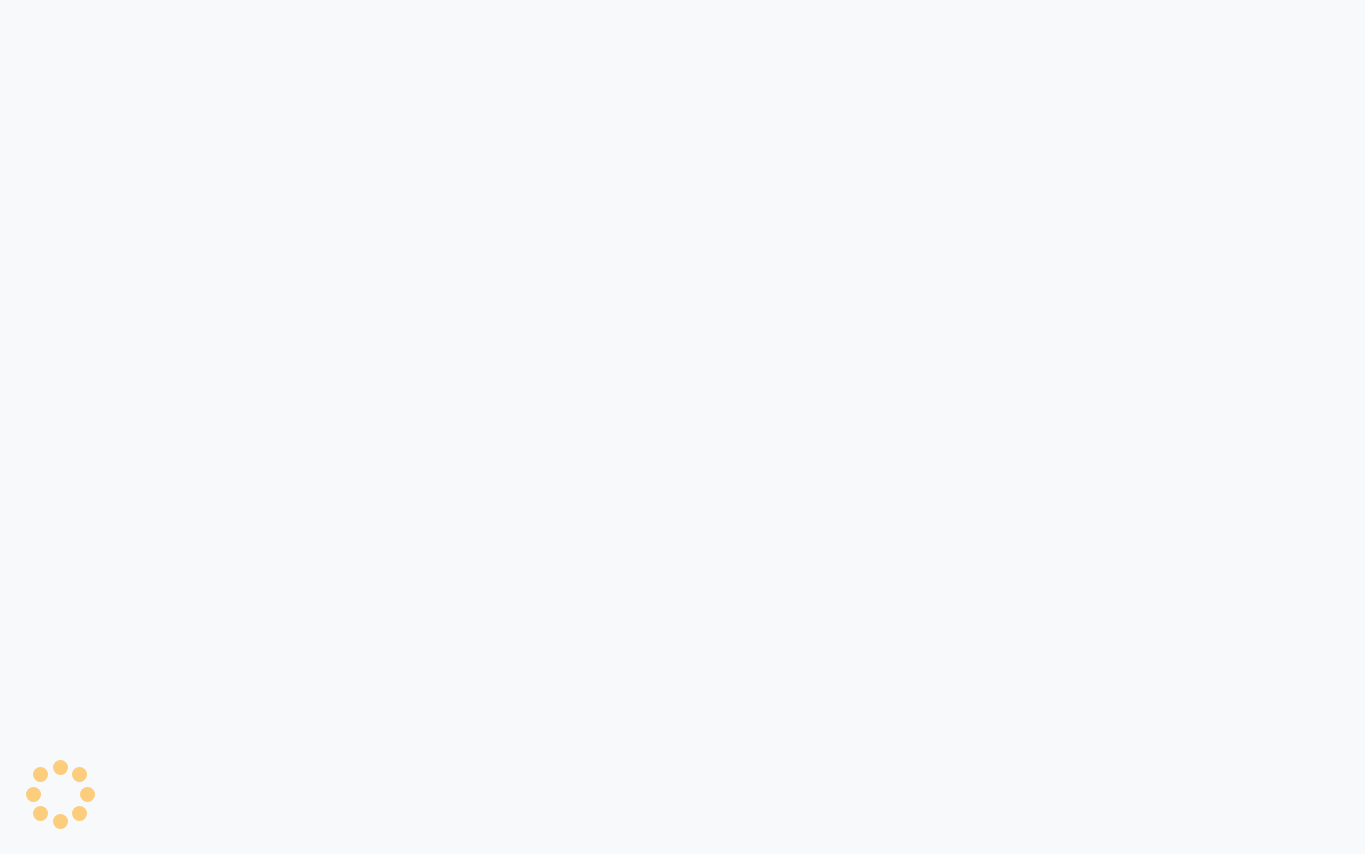 scroll, scrollTop: 0, scrollLeft: 0, axis: both 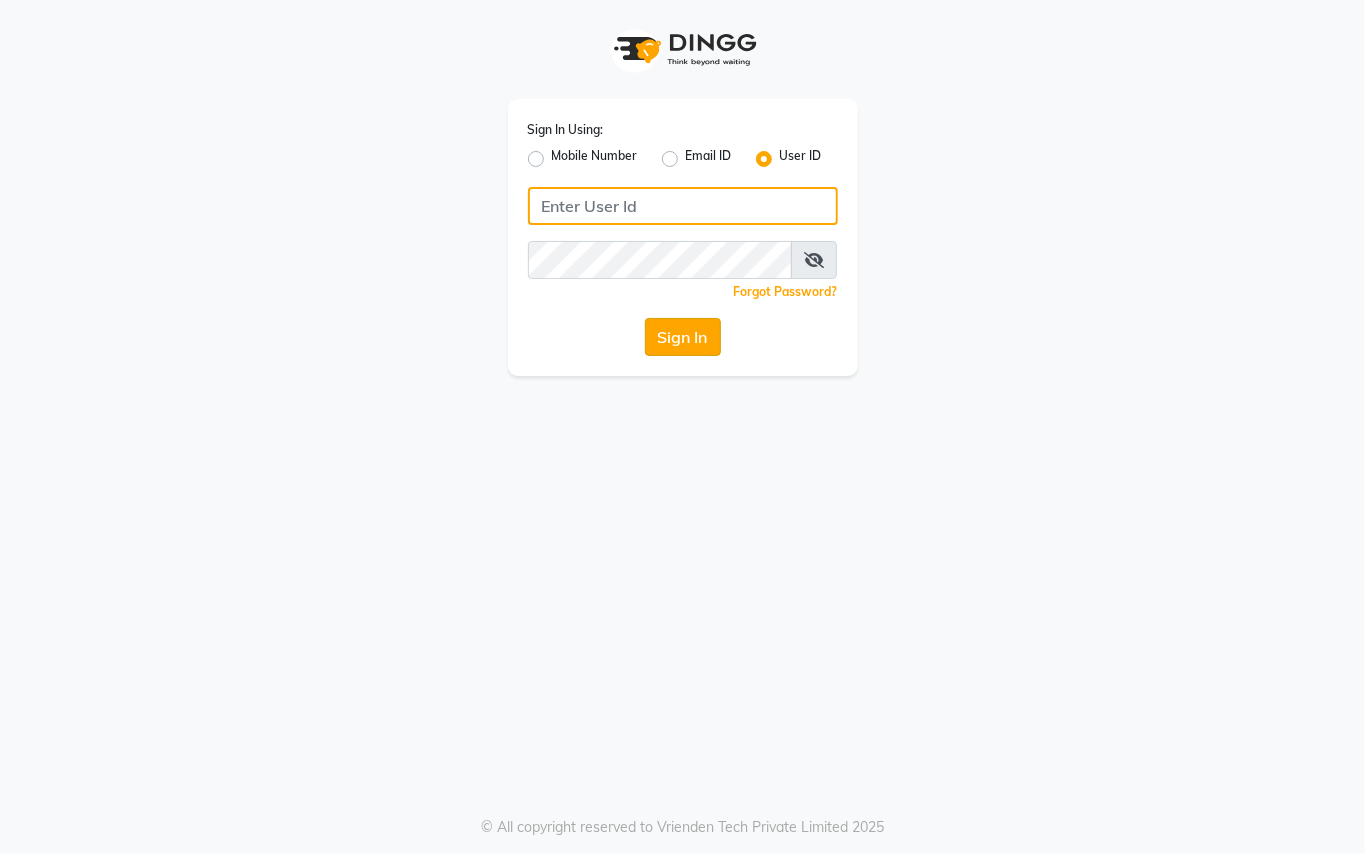type on "prince&princess" 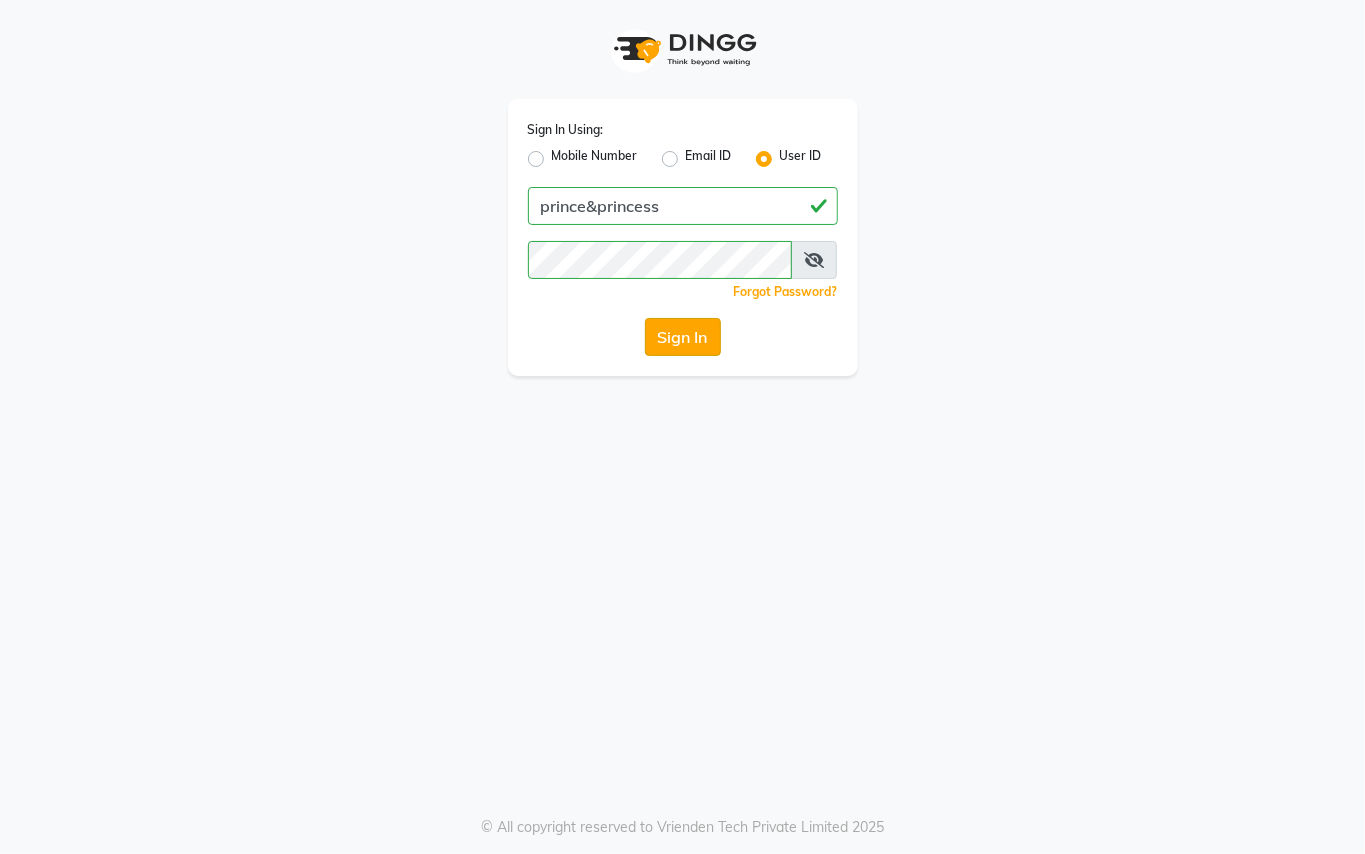 click on "Sign In" 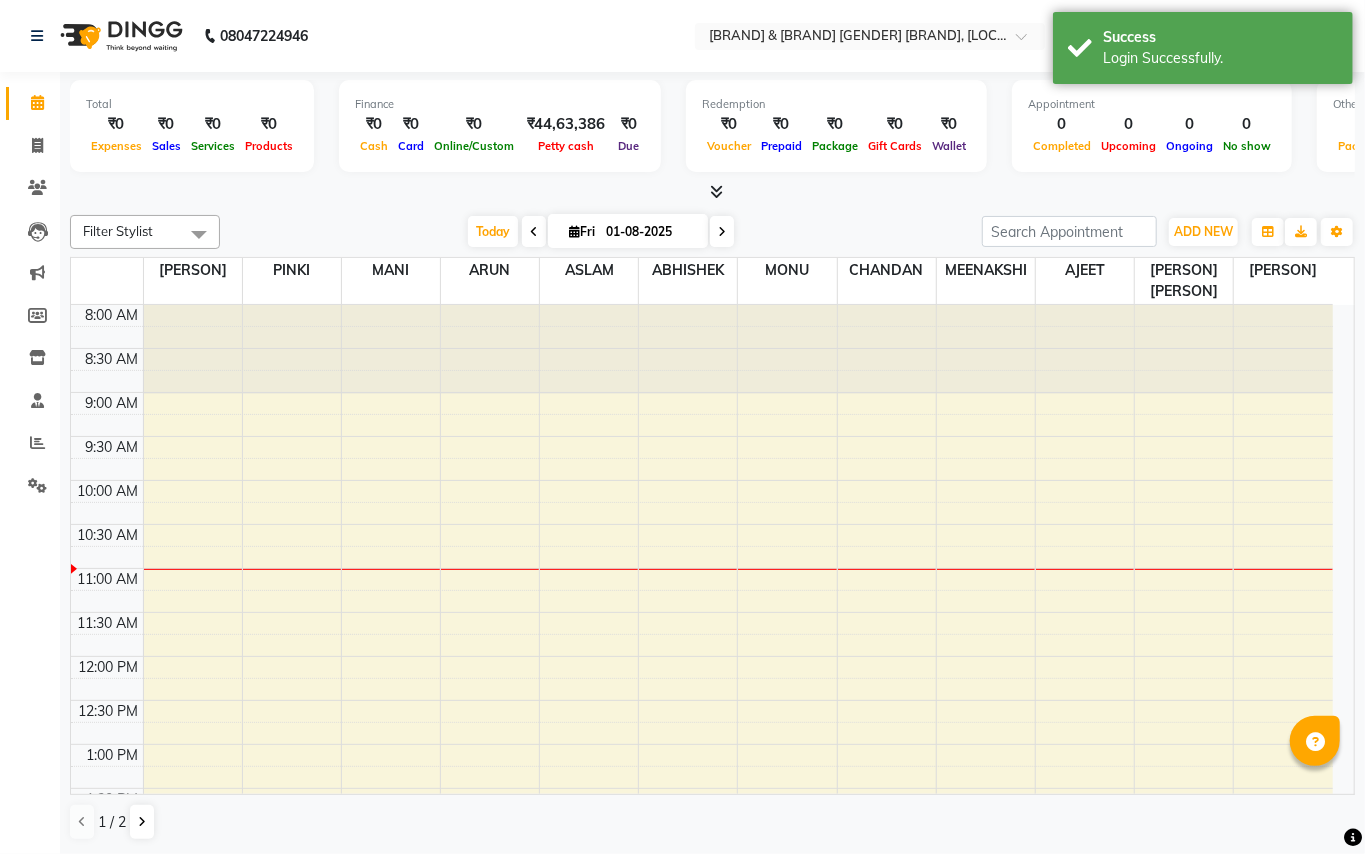scroll, scrollTop: 0, scrollLeft: 0, axis: both 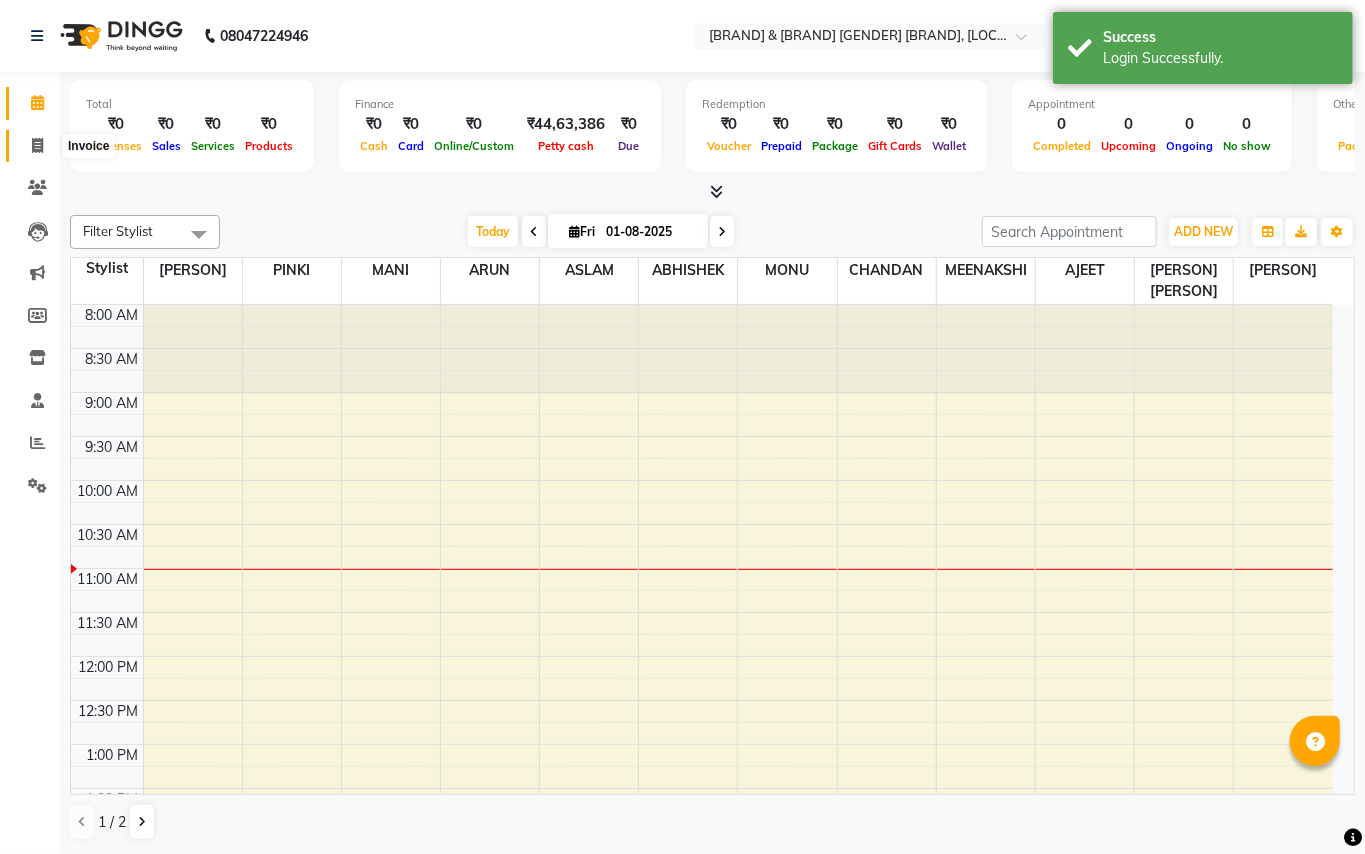click 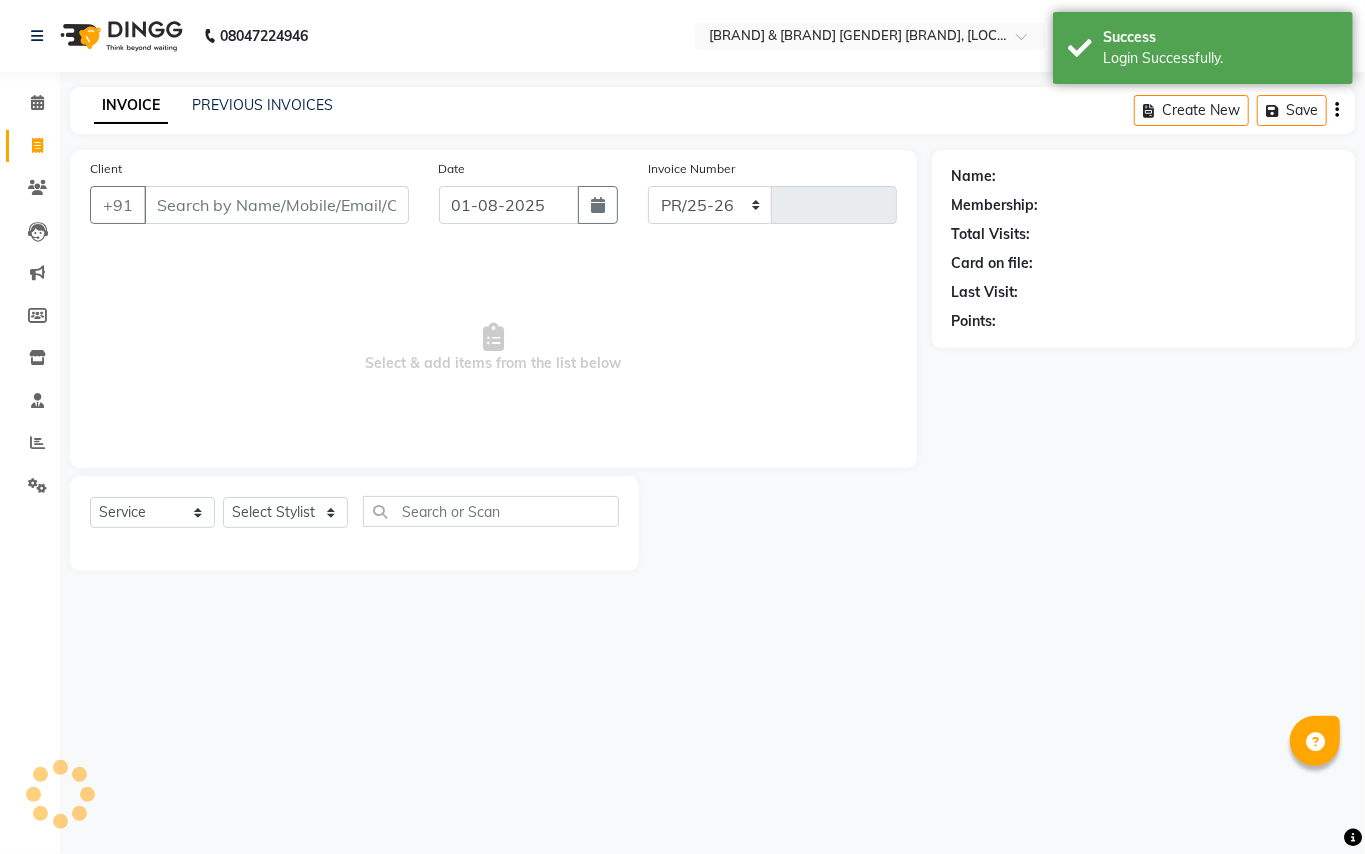 select on "3760" 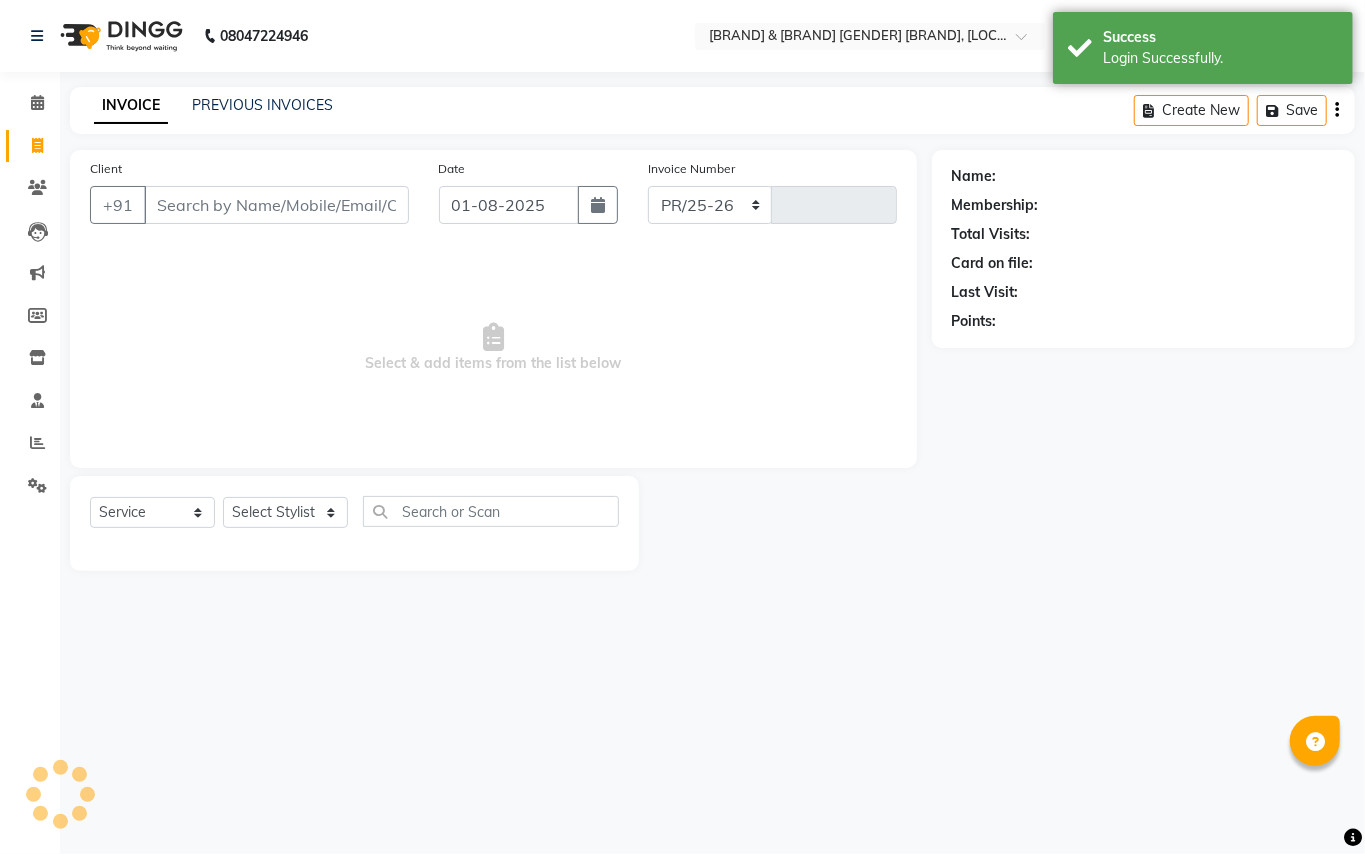 type on "2848" 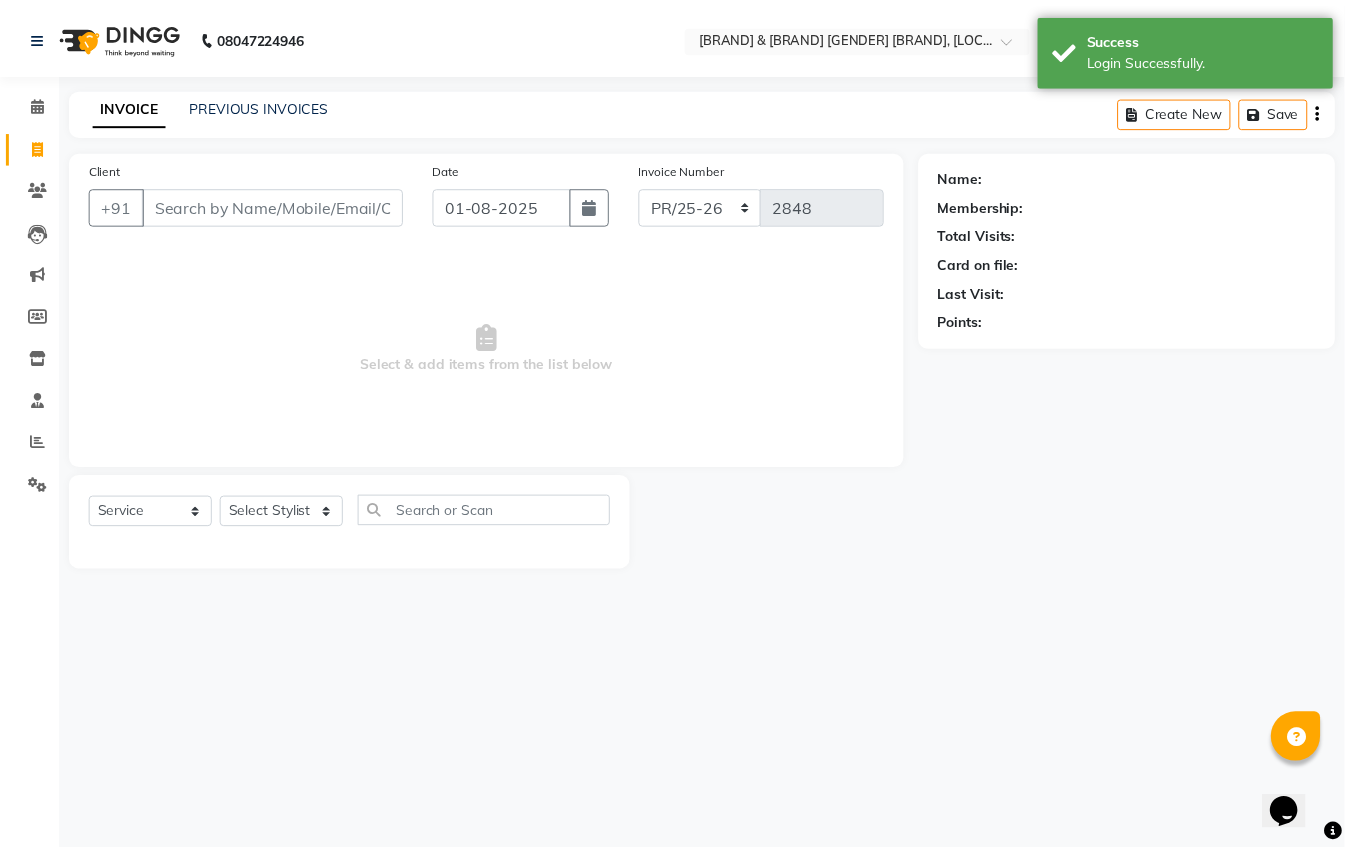 scroll, scrollTop: 0, scrollLeft: 0, axis: both 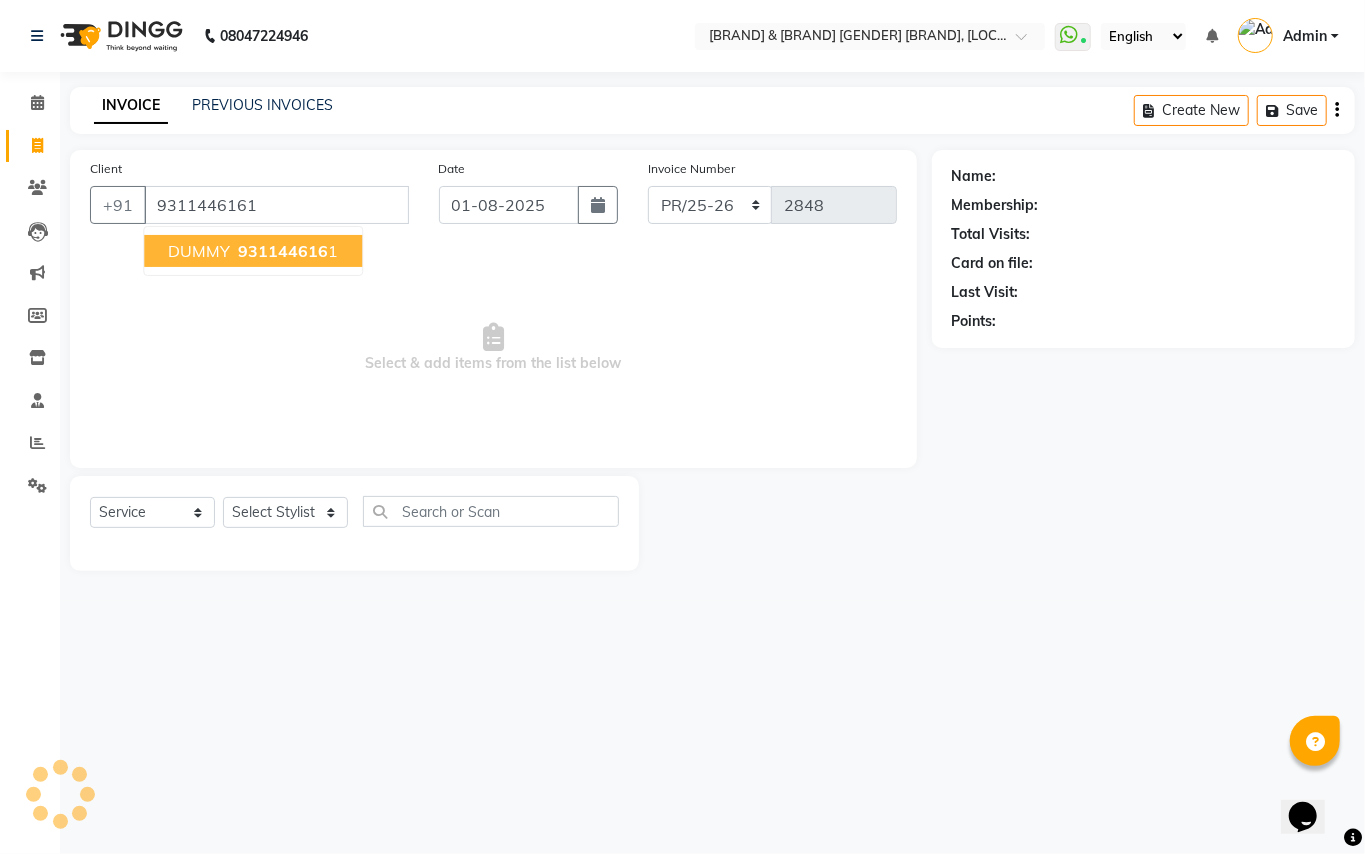 type on "9311446161" 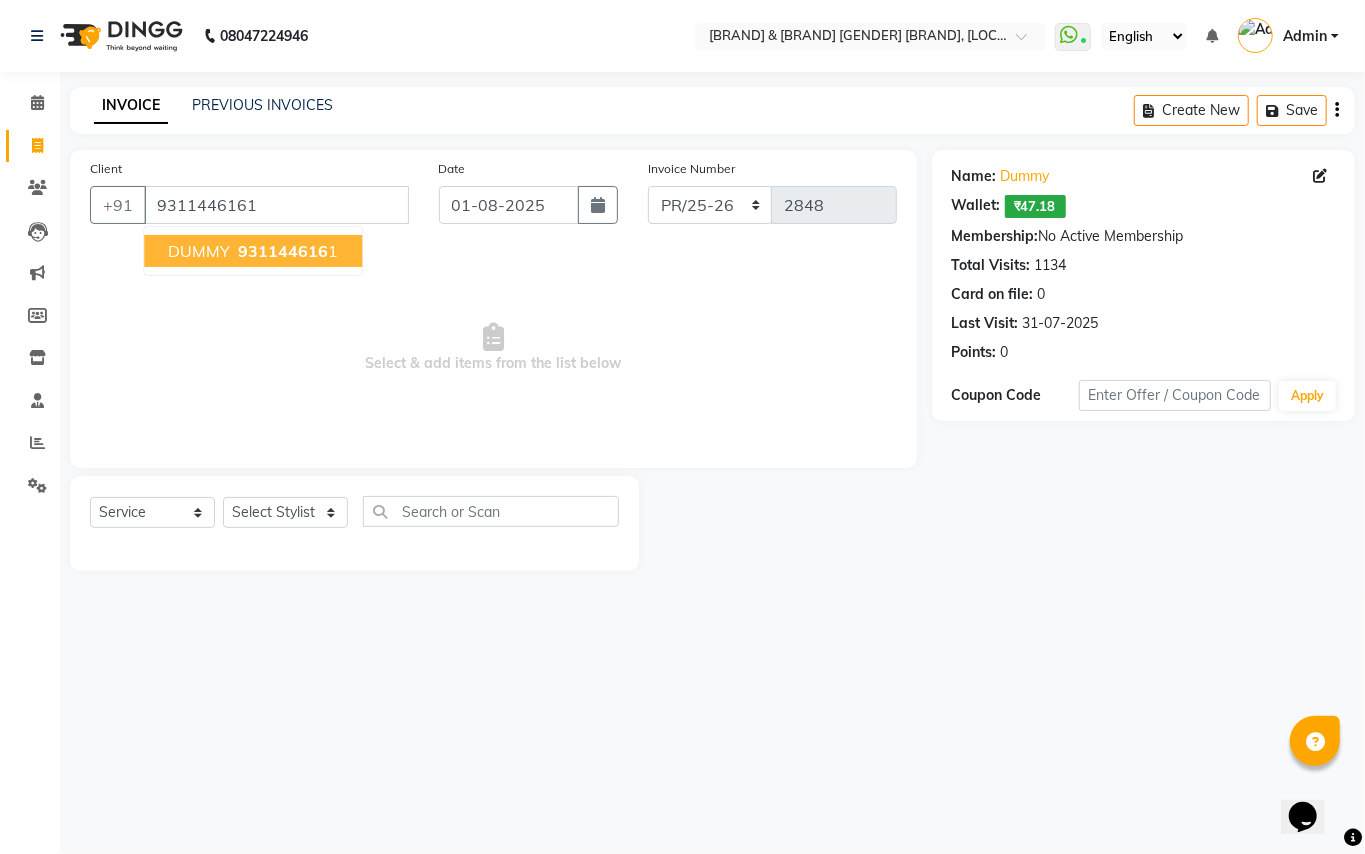 click on "[PERSON]   [PHONE] 1" at bounding box center (253, 251) 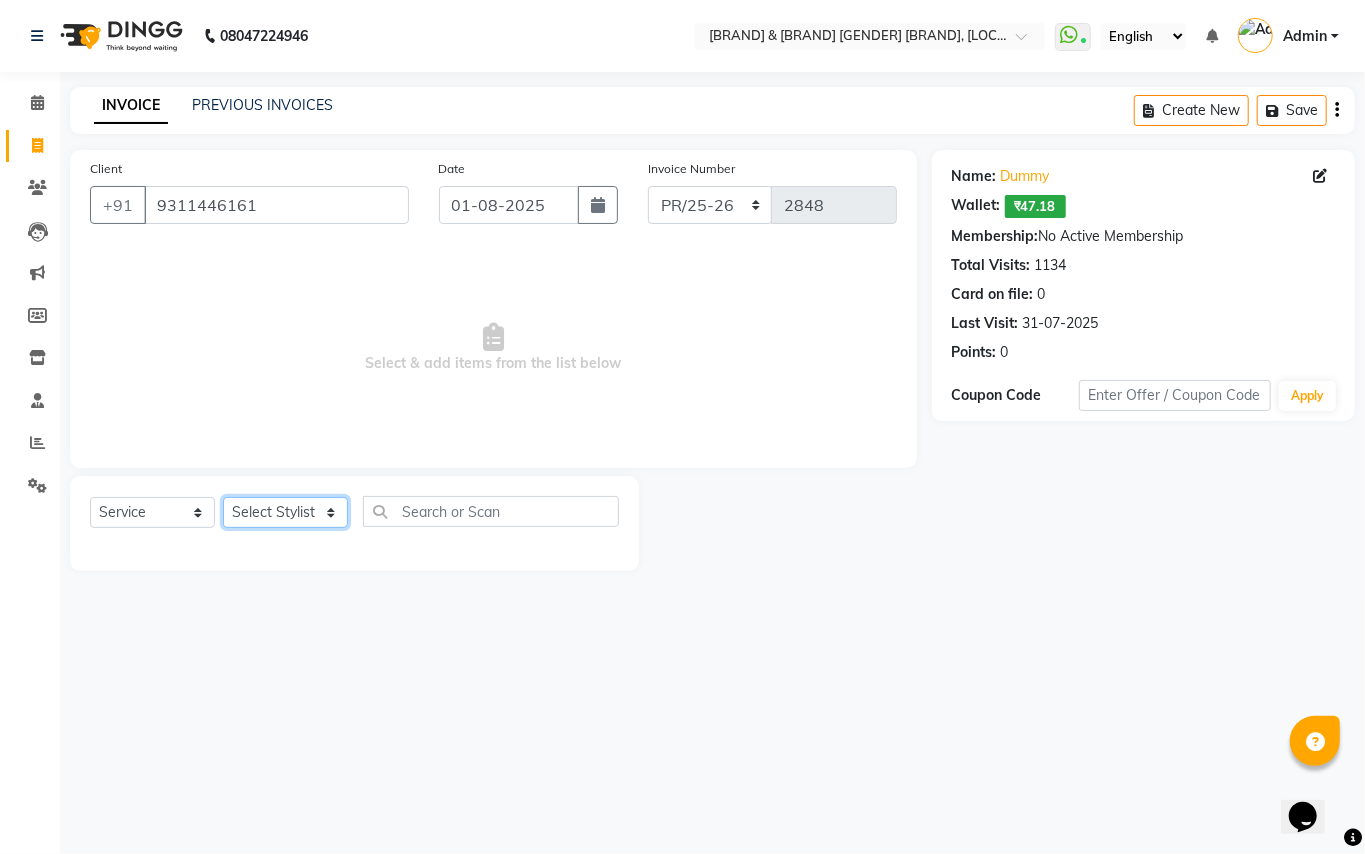 click on "Select Stylist [PERSON] [PERSON] [PERSON] [PERSON] [PERSON] [PERSON] [PERSON] [PERSON] [PERSON] [PERSON] [PERSON] [PERSON] [PERSON] [PERSON] [PERSON] [PERSON]" 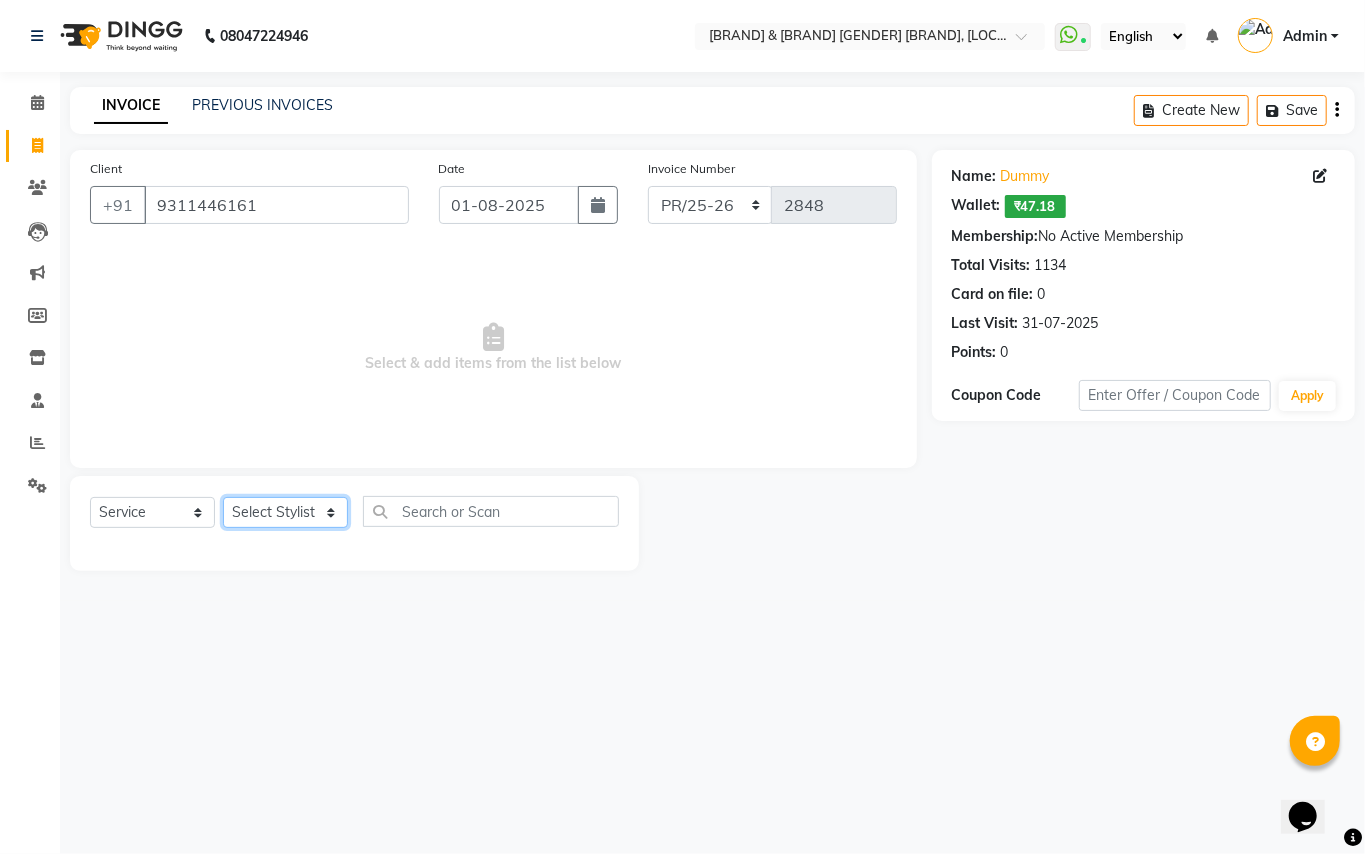 select on "63815" 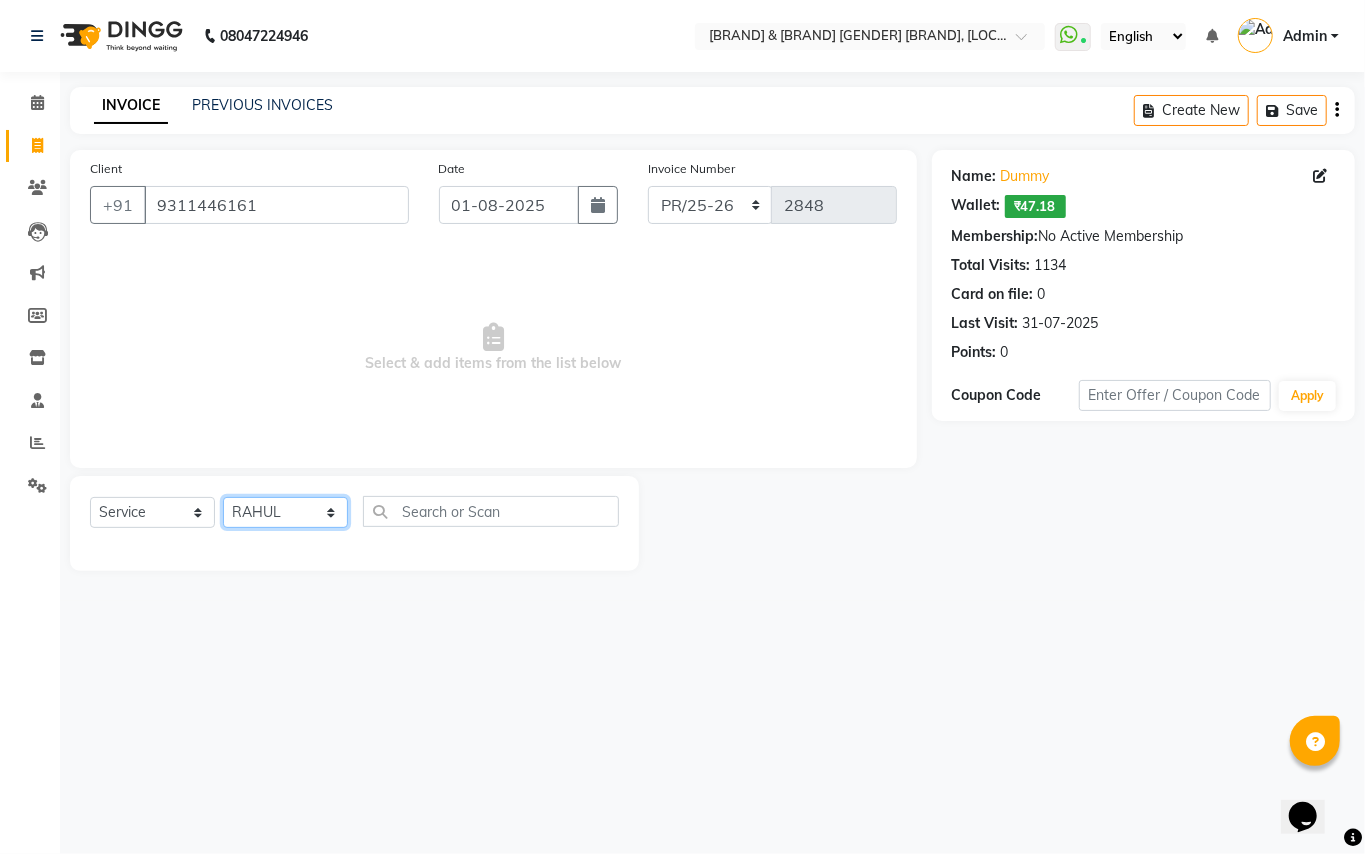 click on "Select Stylist [PERSON] [PERSON] [PERSON] [PERSON] [PERSON] [PERSON] [PERSON] [PERSON] [PERSON] [PERSON] [PERSON] [PERSON] [PERSON] [PERSON] [PERSON] [PERSON]" 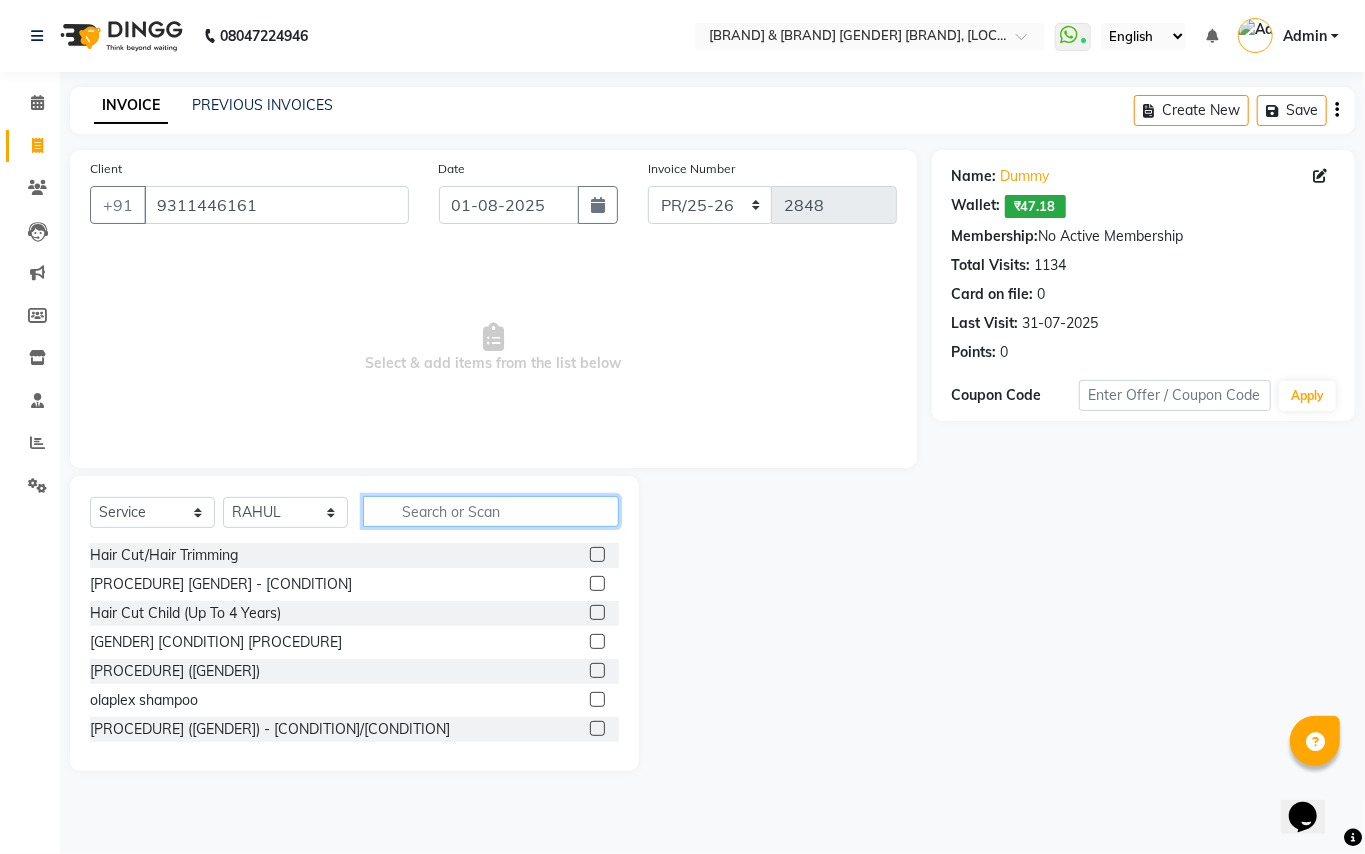 click 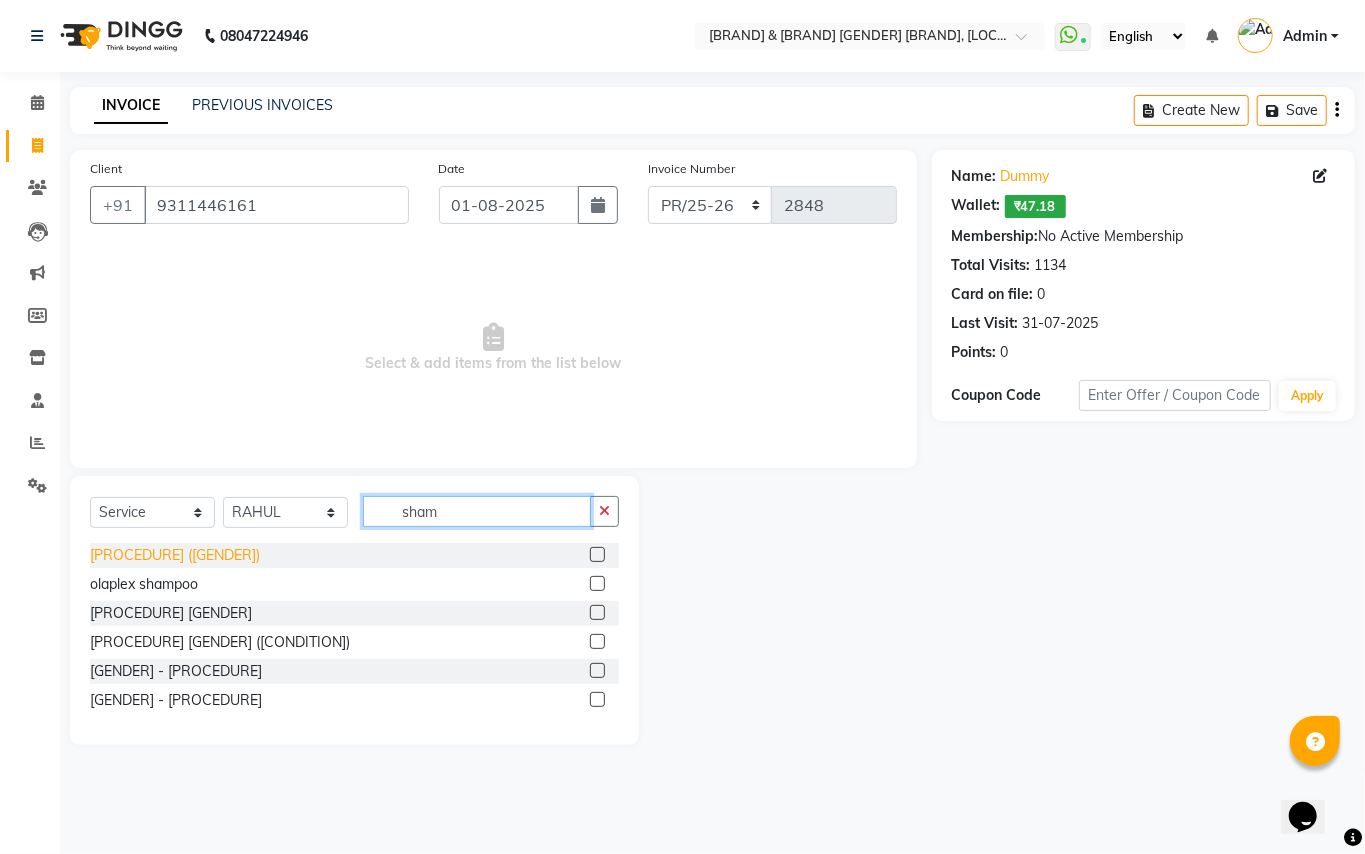 type on "sham" 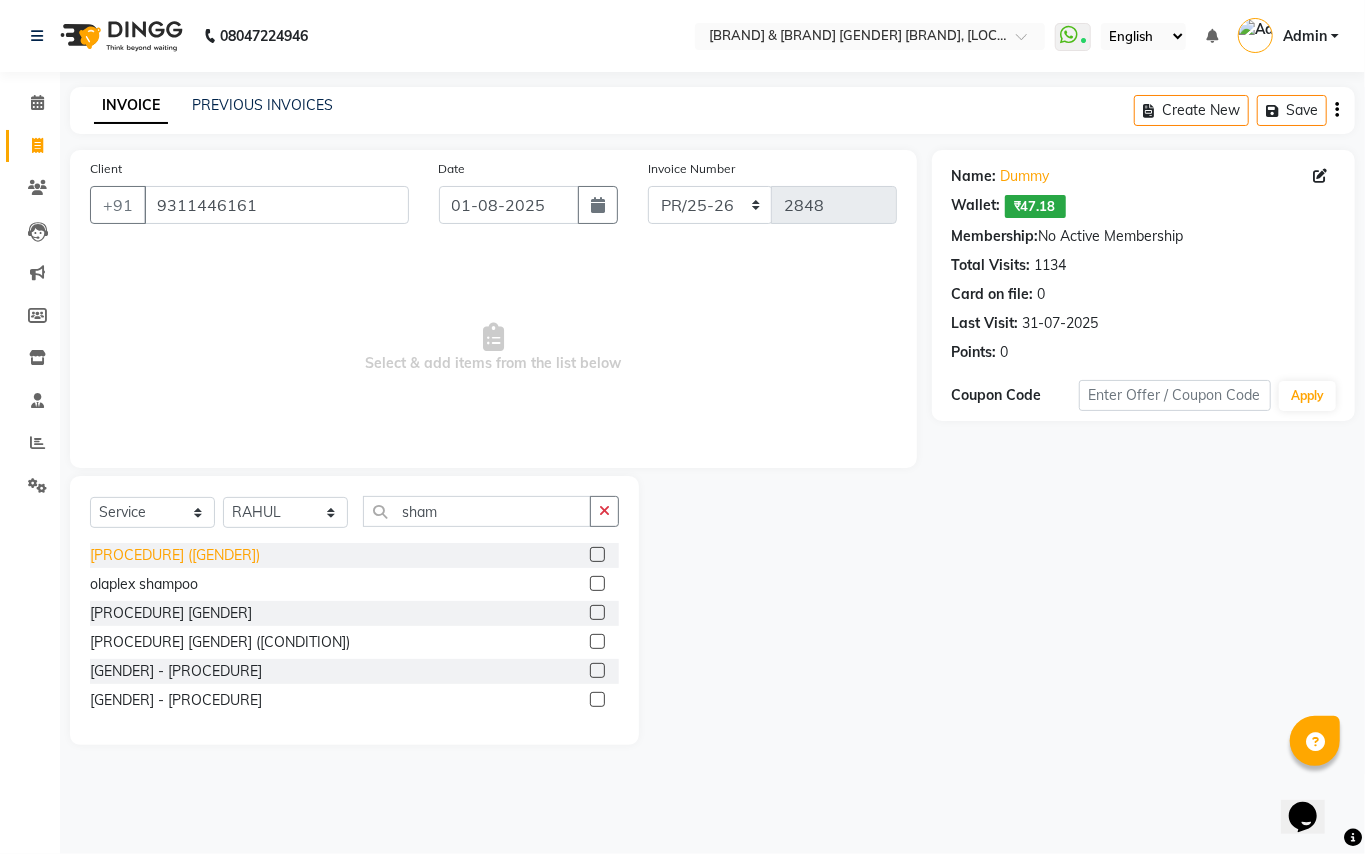 click on "[PROCEDURE] ([GENDER])" 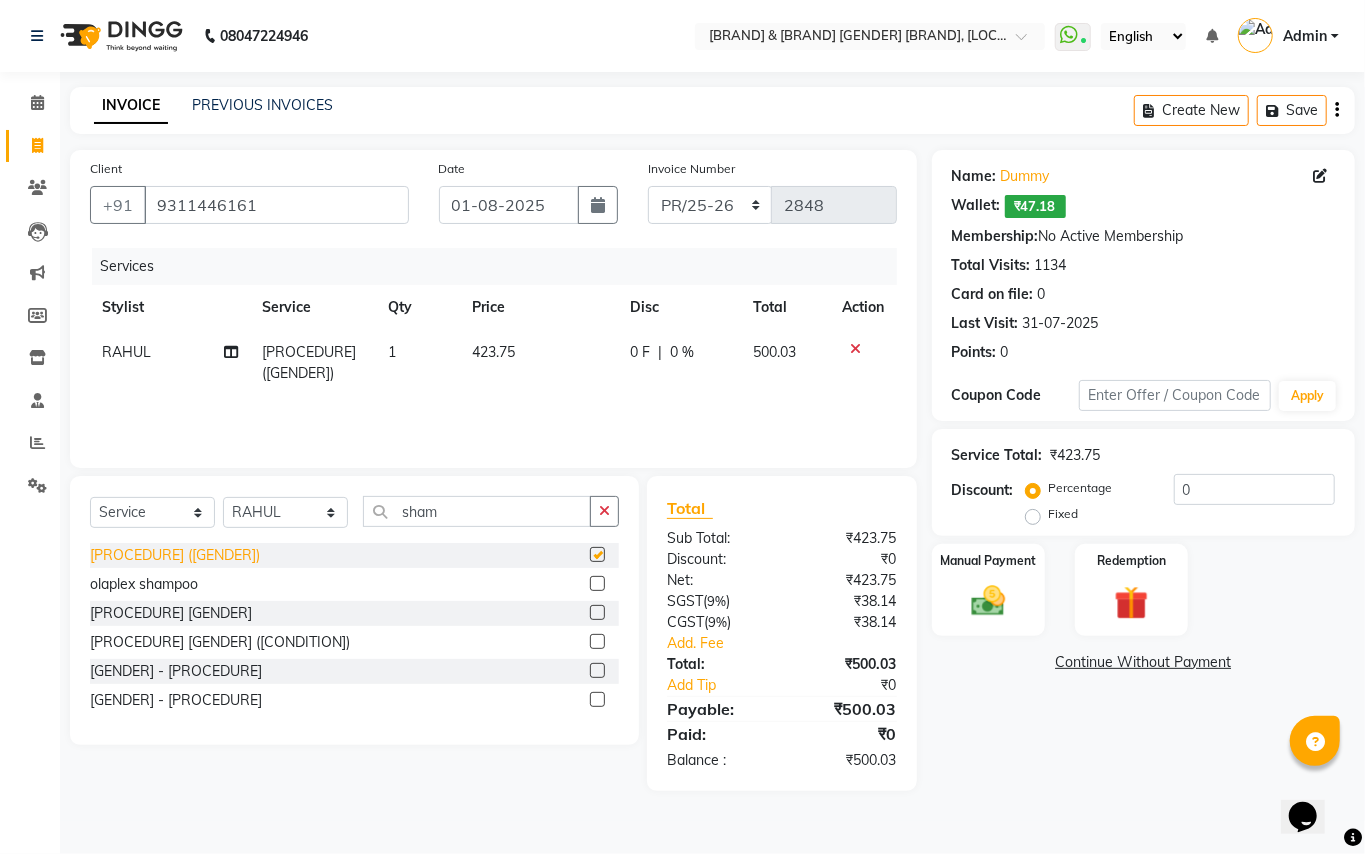 checkbox on "false" 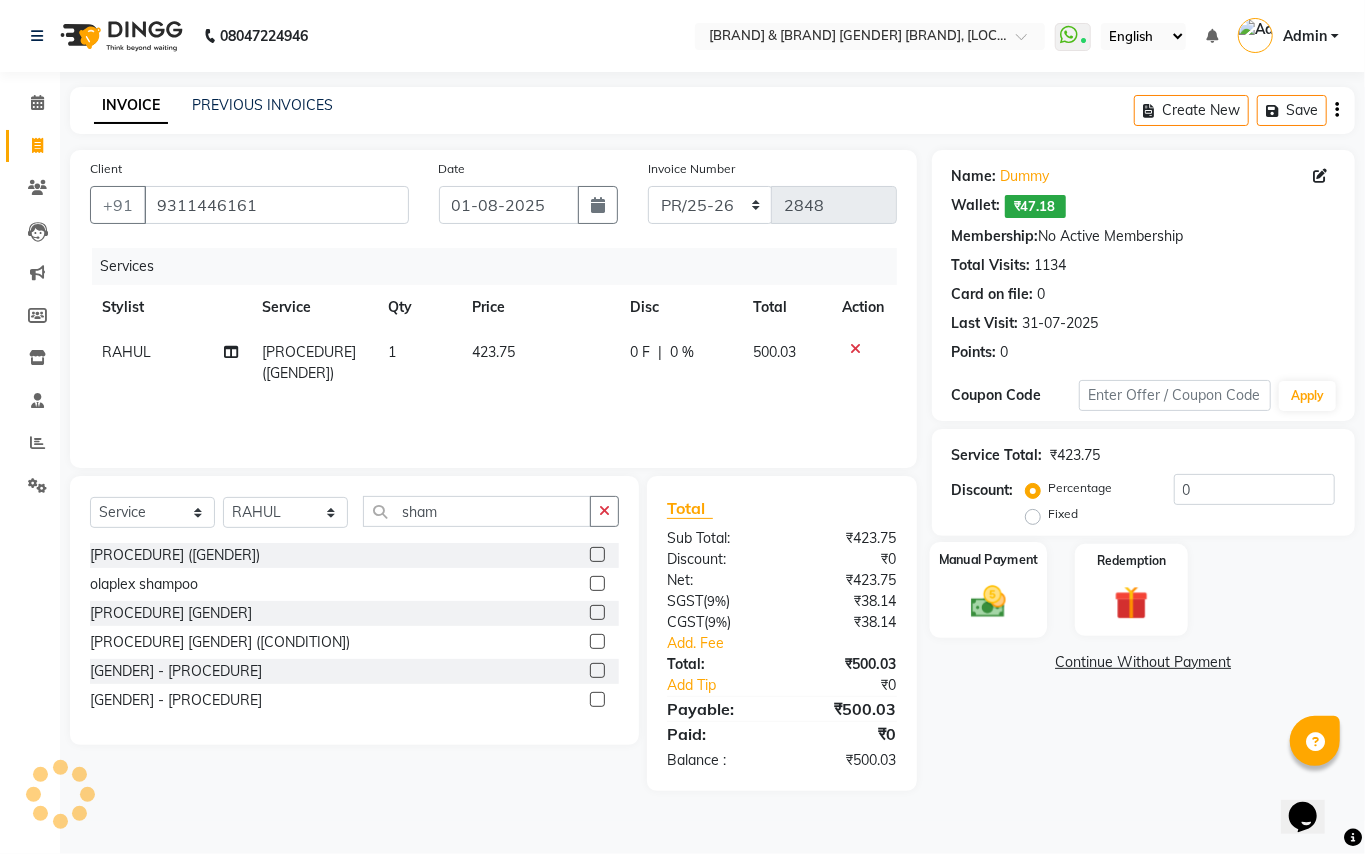 click 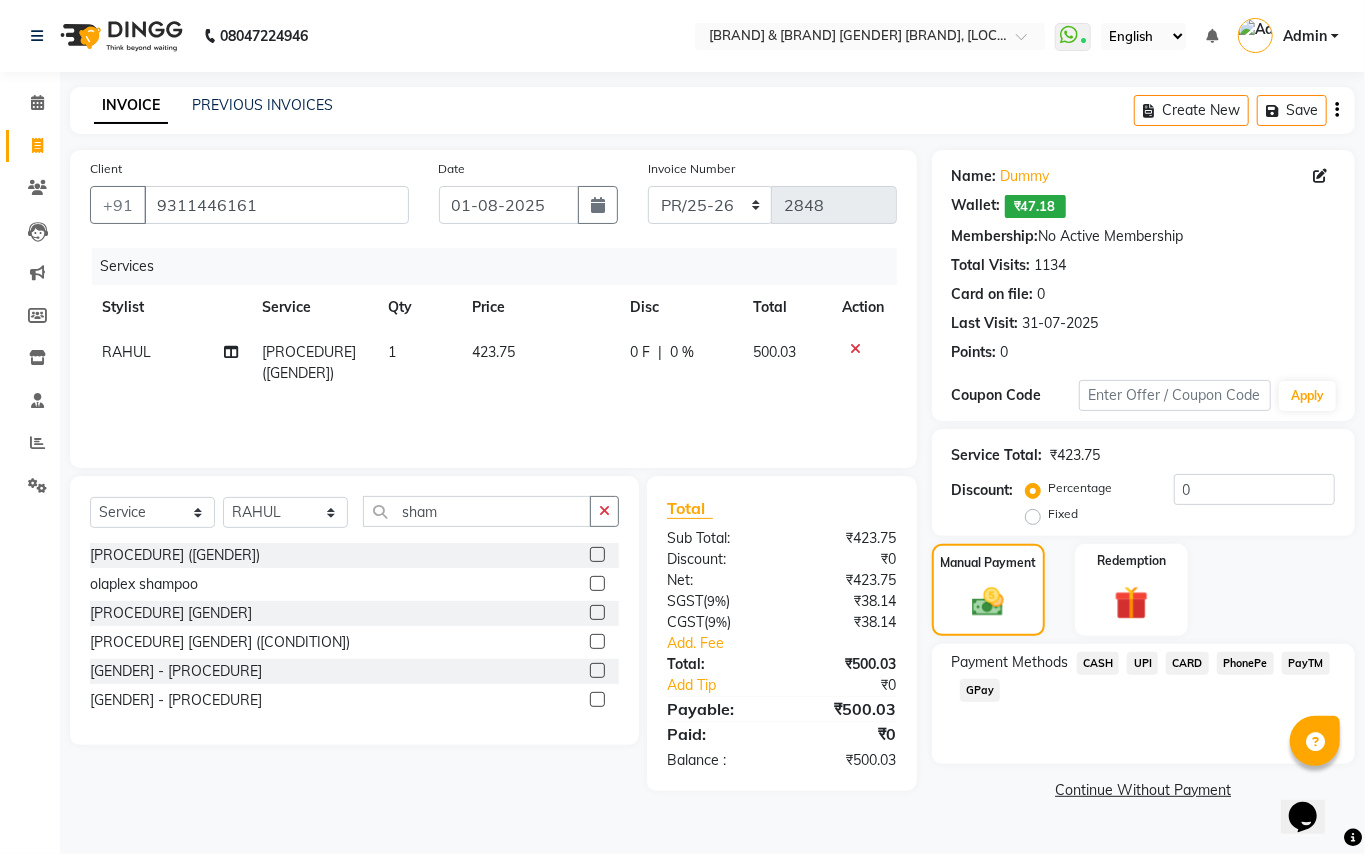 click on "UPI" 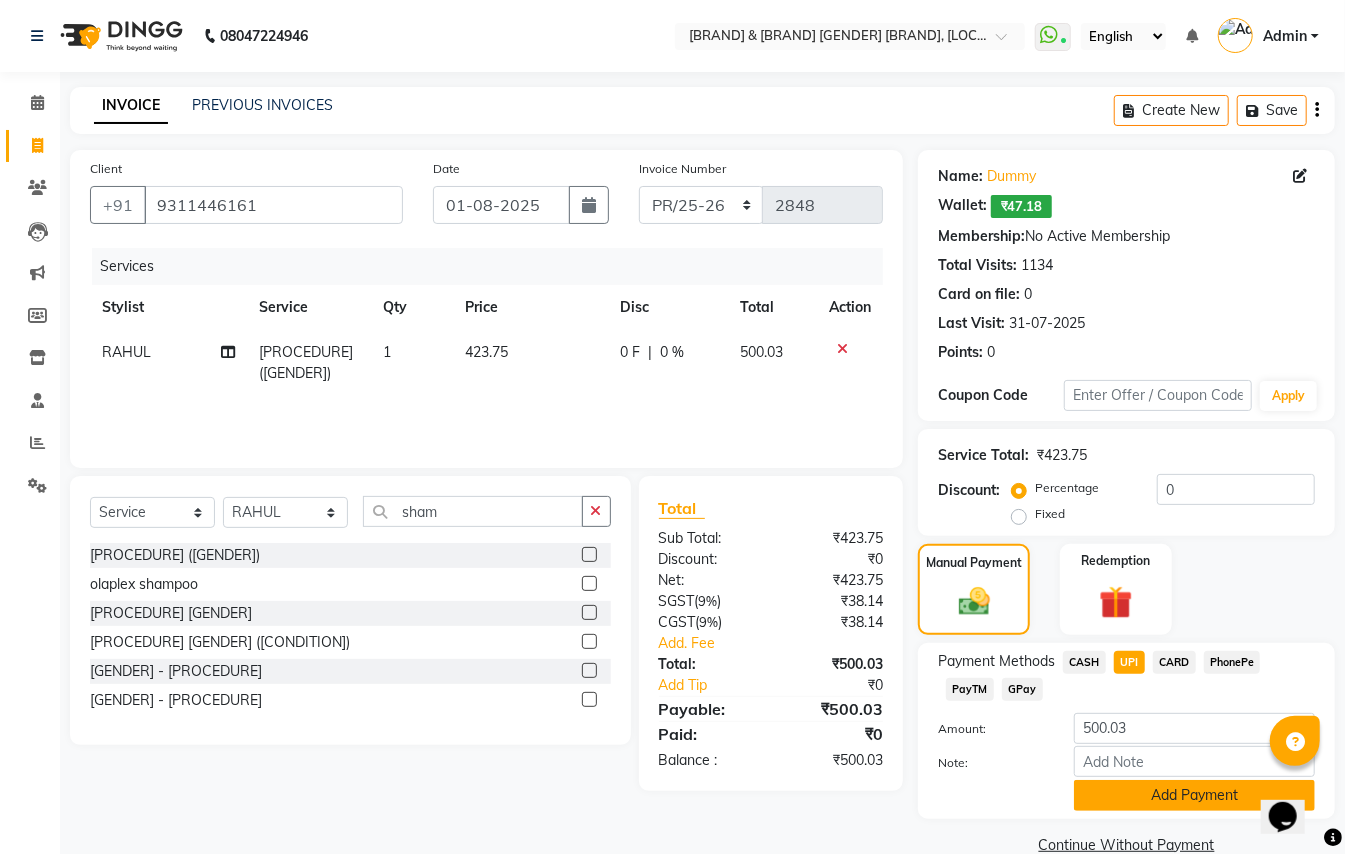 click on "Add Payment" 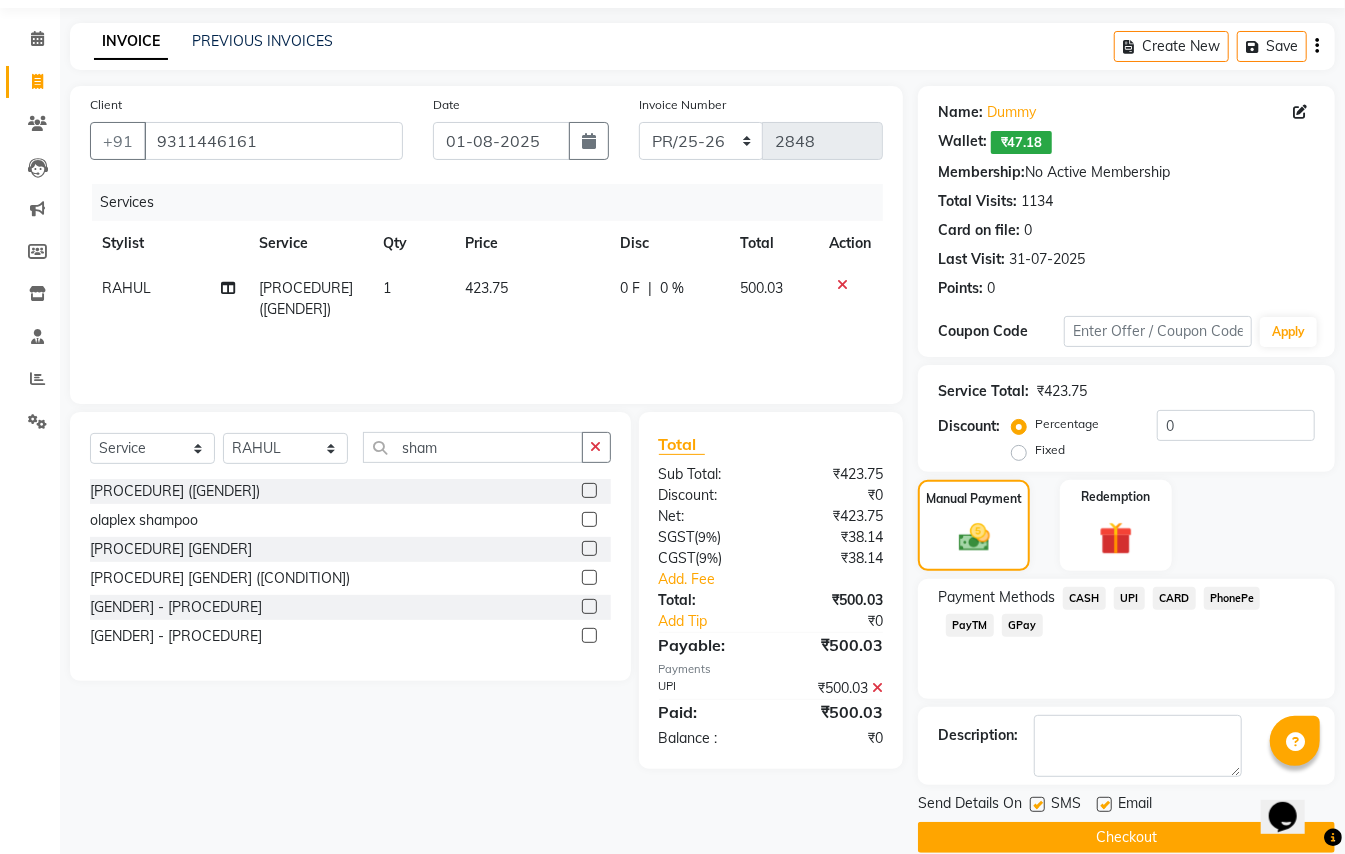 scroll, scrollTop: 94, scrollLeft: 0, axis: vertical 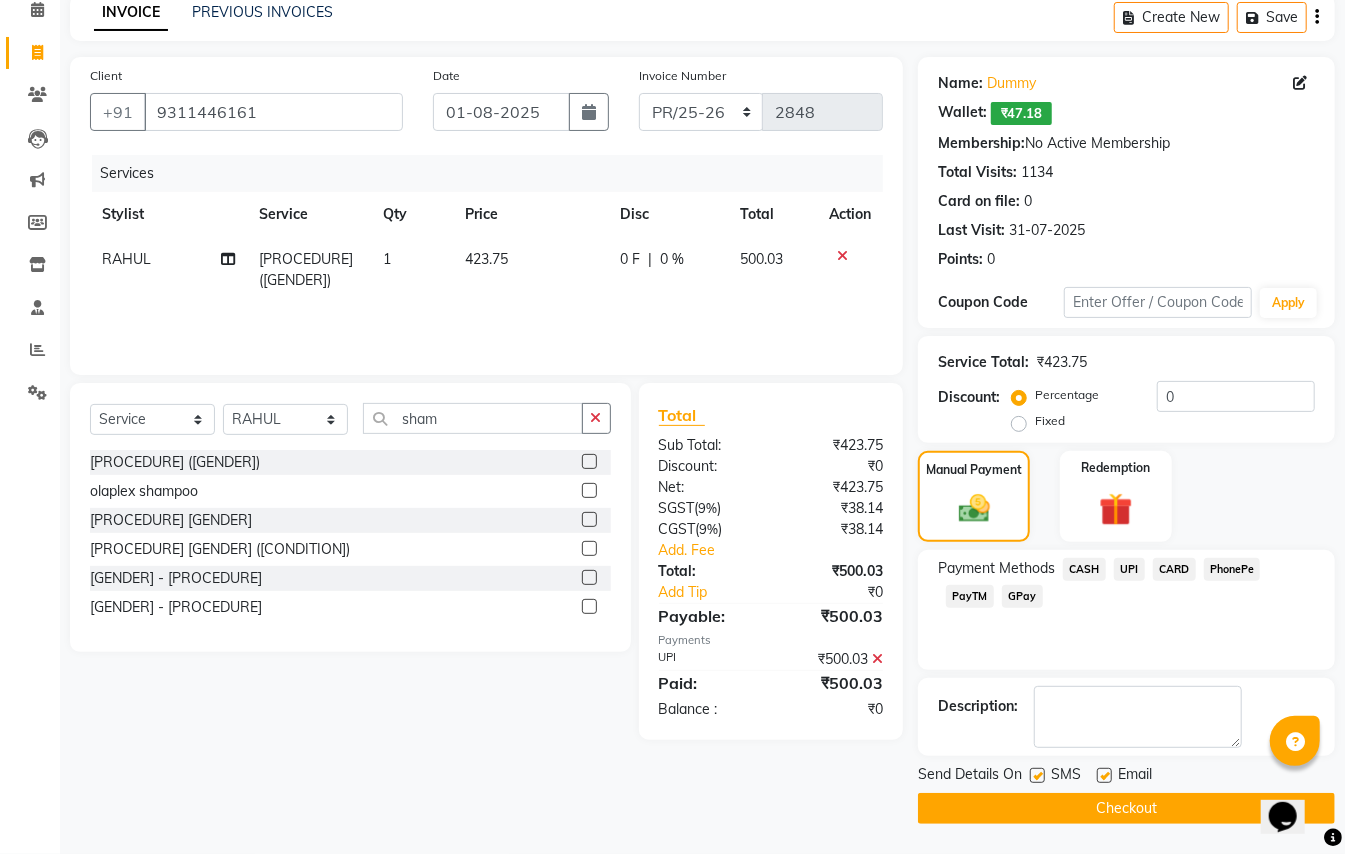 click on "Checkout" 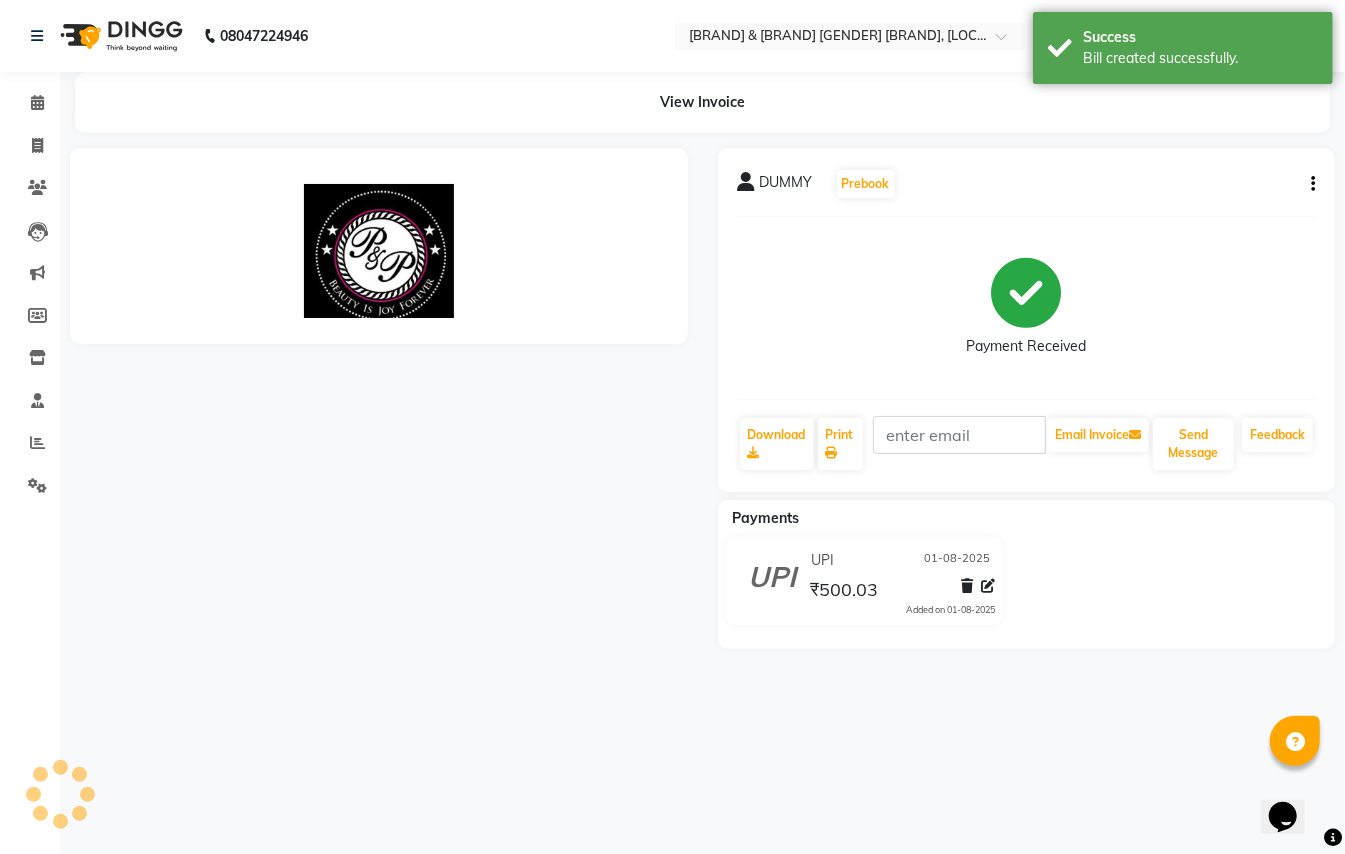 scroll, scrollTop: 0, scrollLeft: 0, axis: both 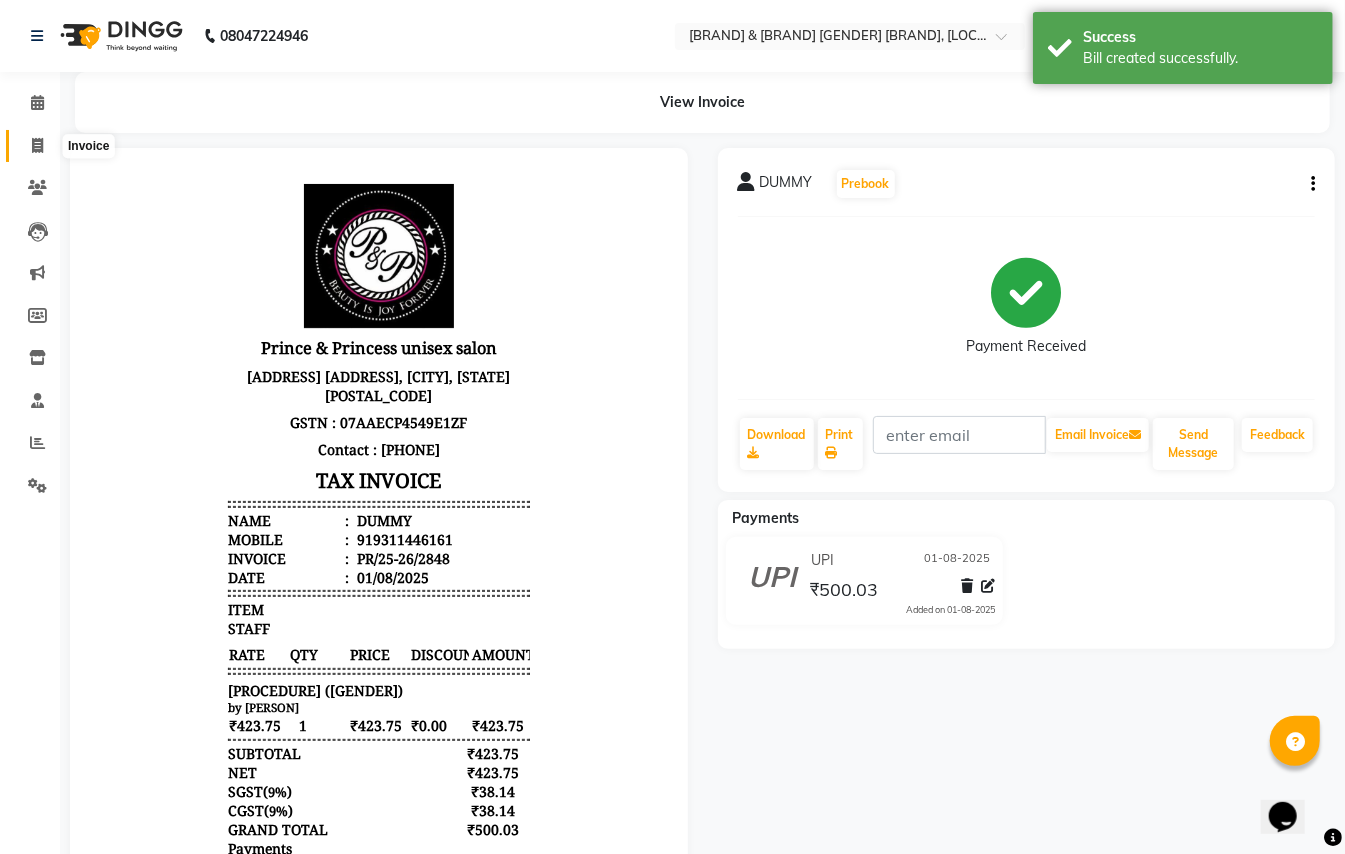click 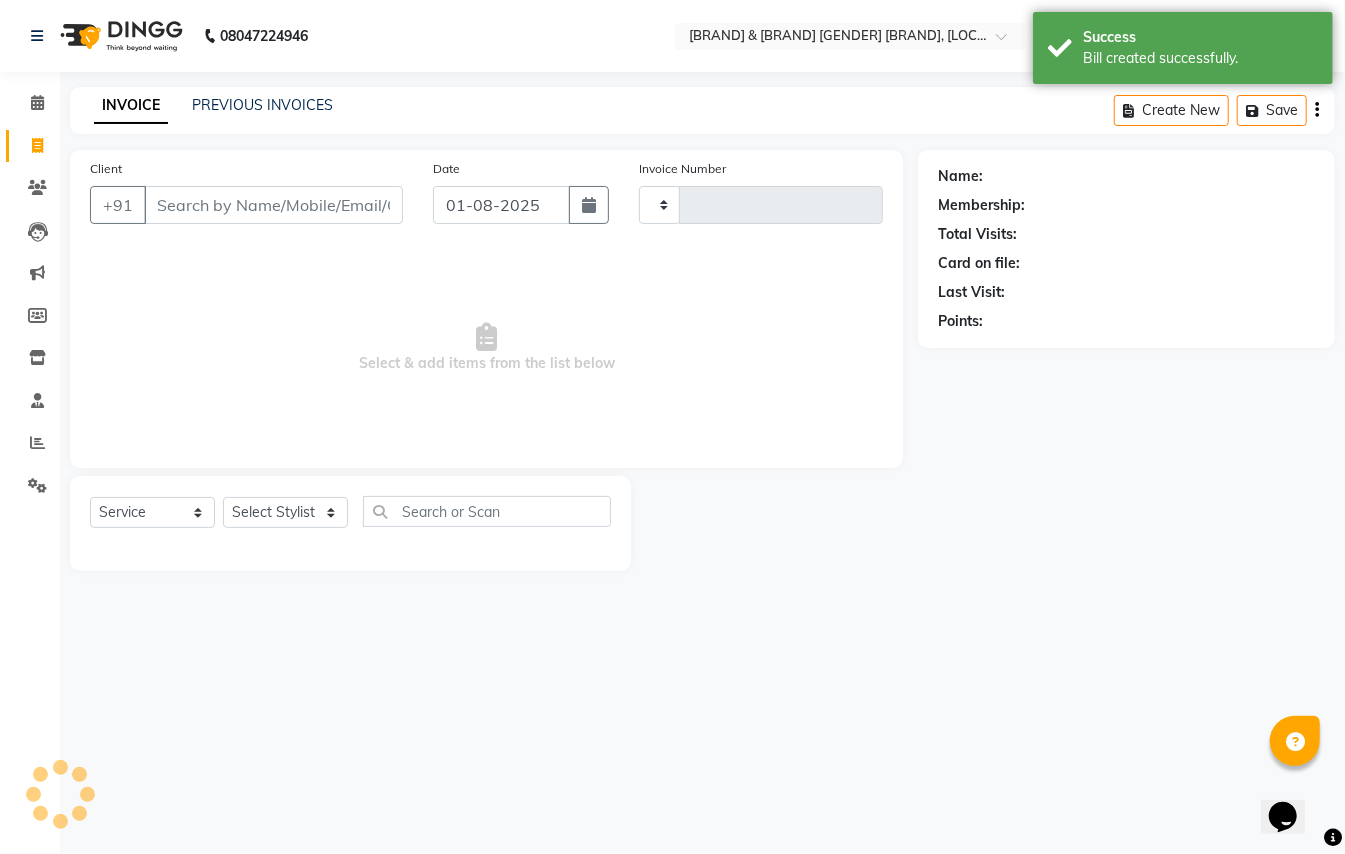 type on "2849" 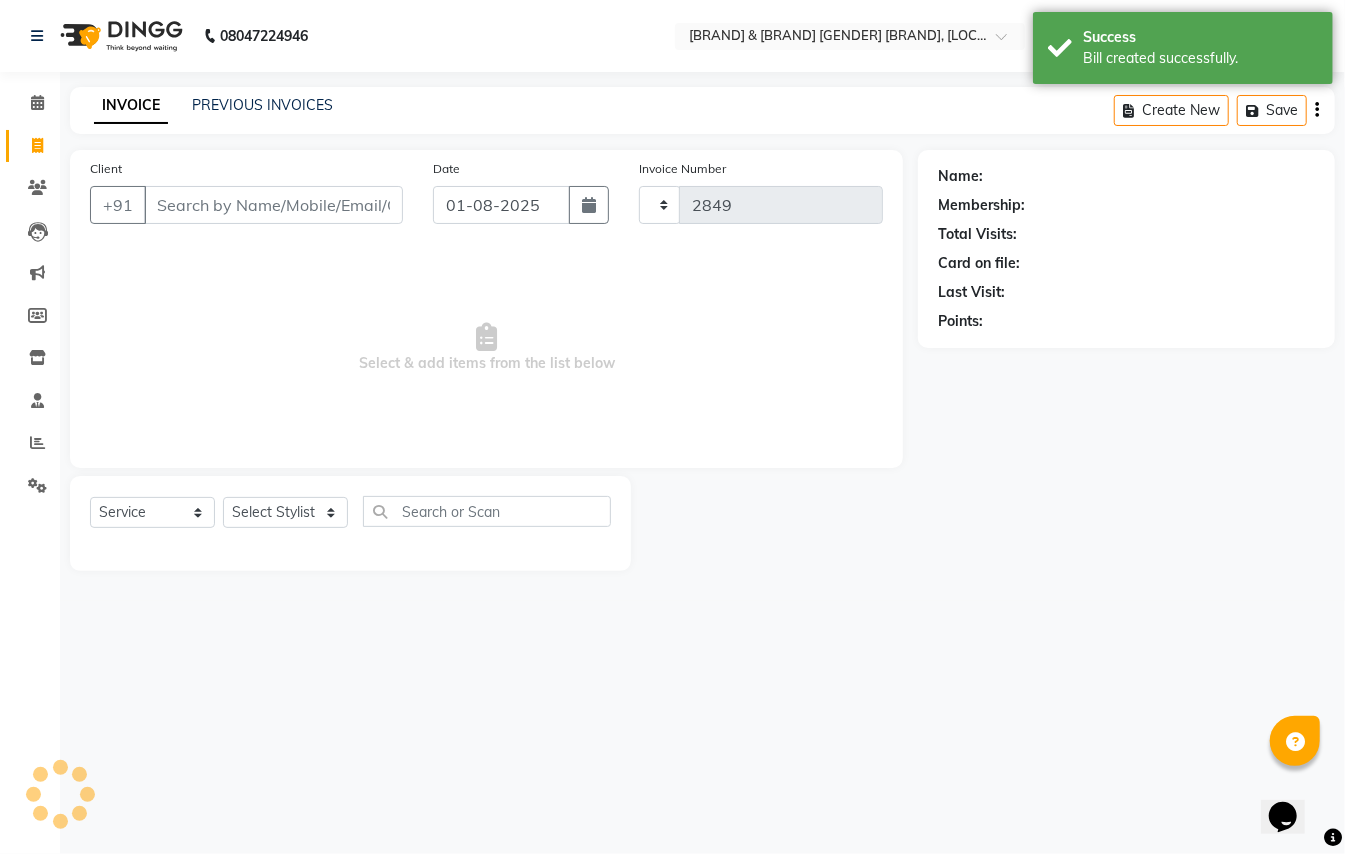 select on "3760" 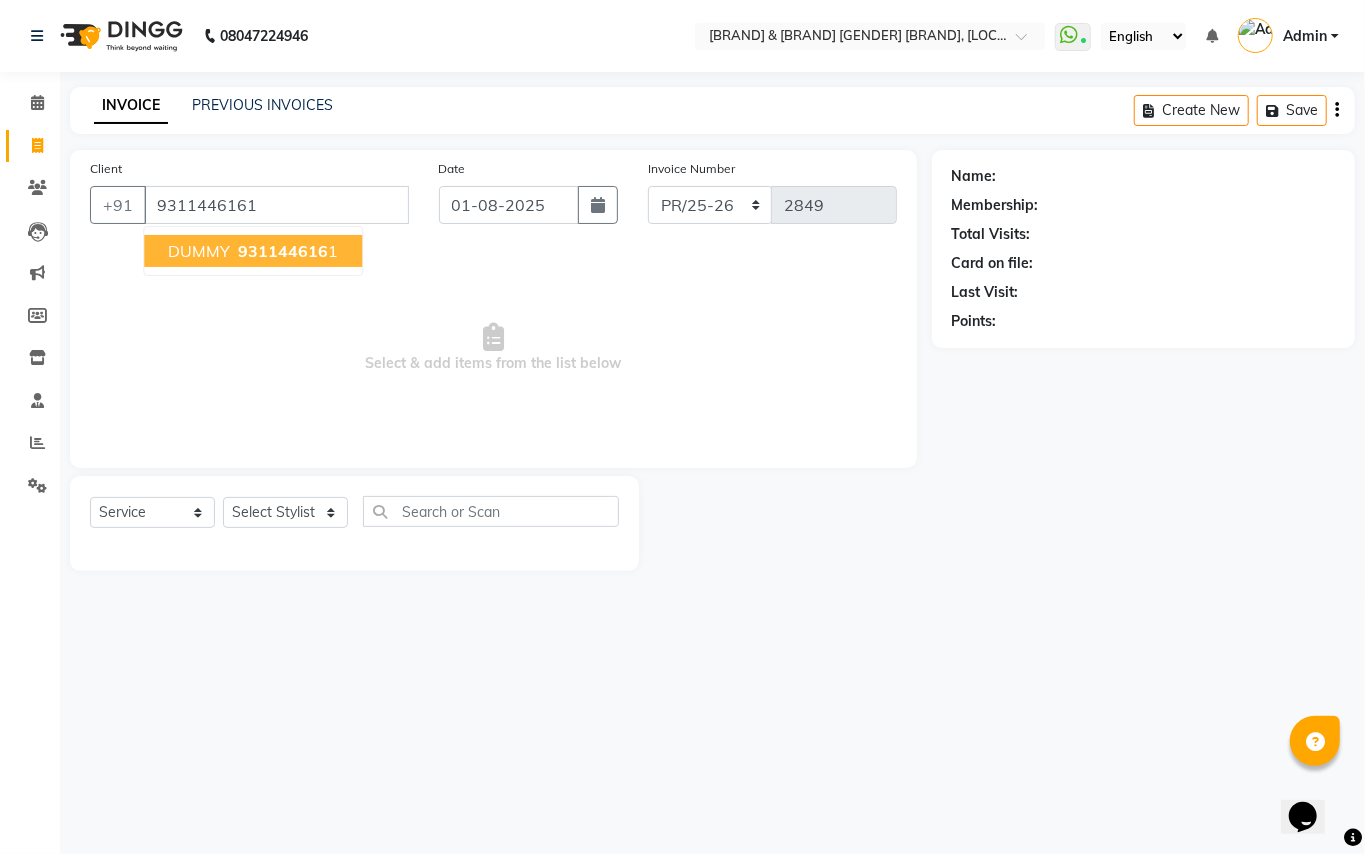 type on "9311446161" 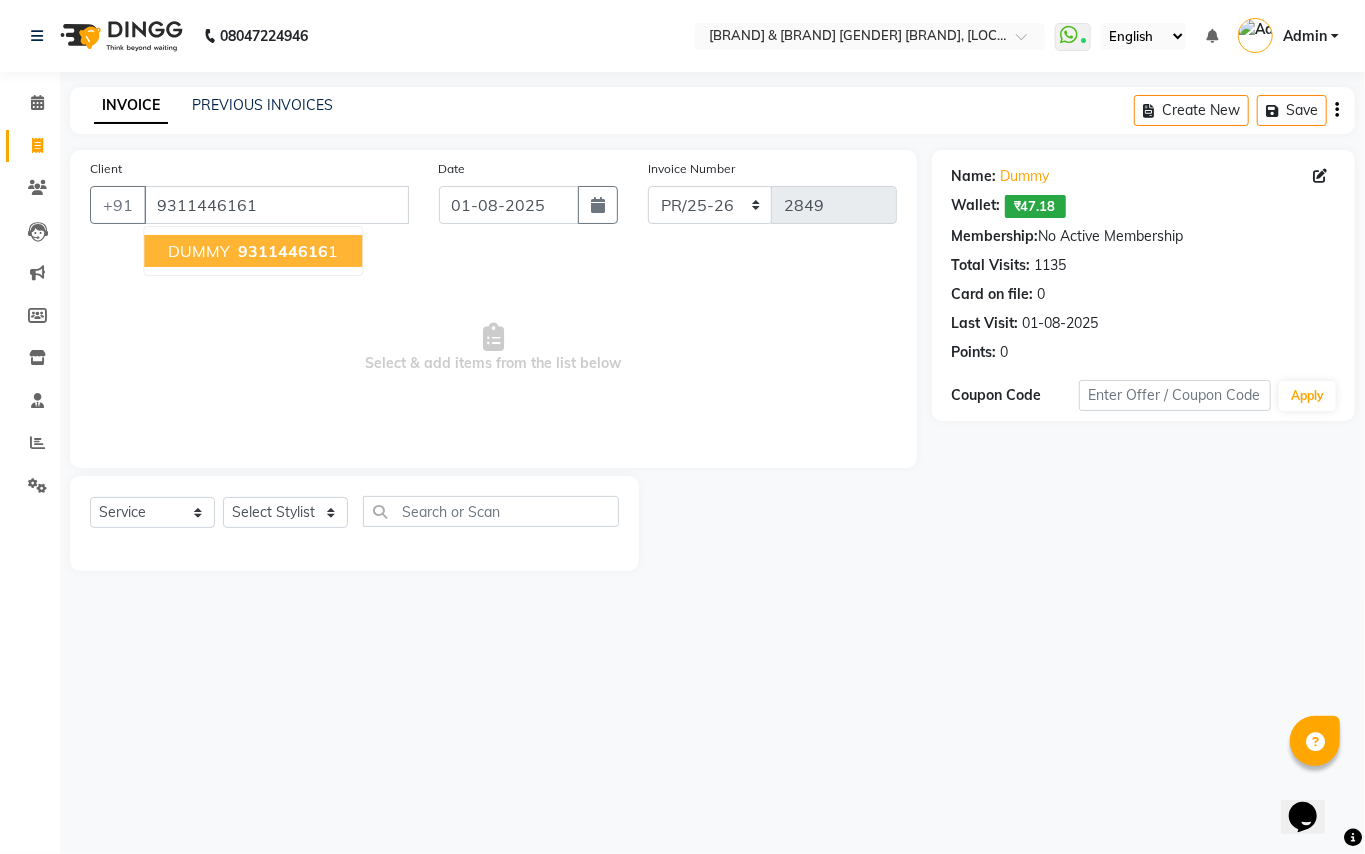 click on "931144616" at bounding box center (283, 251) 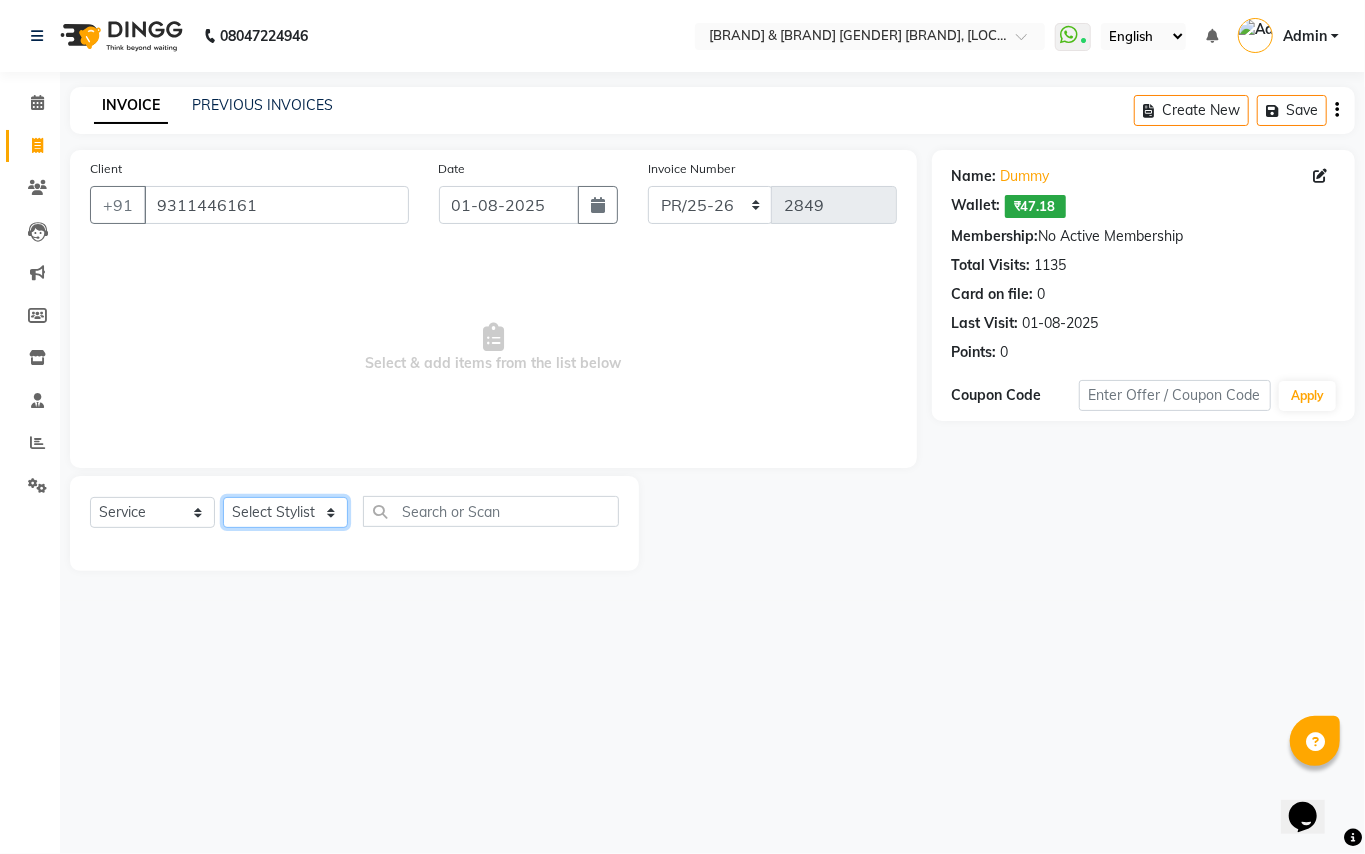 click on "Select Stylist [PERSON] [PERSON] [PERSON] [PERSON] [PERSON] [PERSON] [PERSON] [PERSON] [PERSON] [PERSON] [PERSON] [PERSON] [PERSON] [PERSON] [PERSON] [PERSON]" 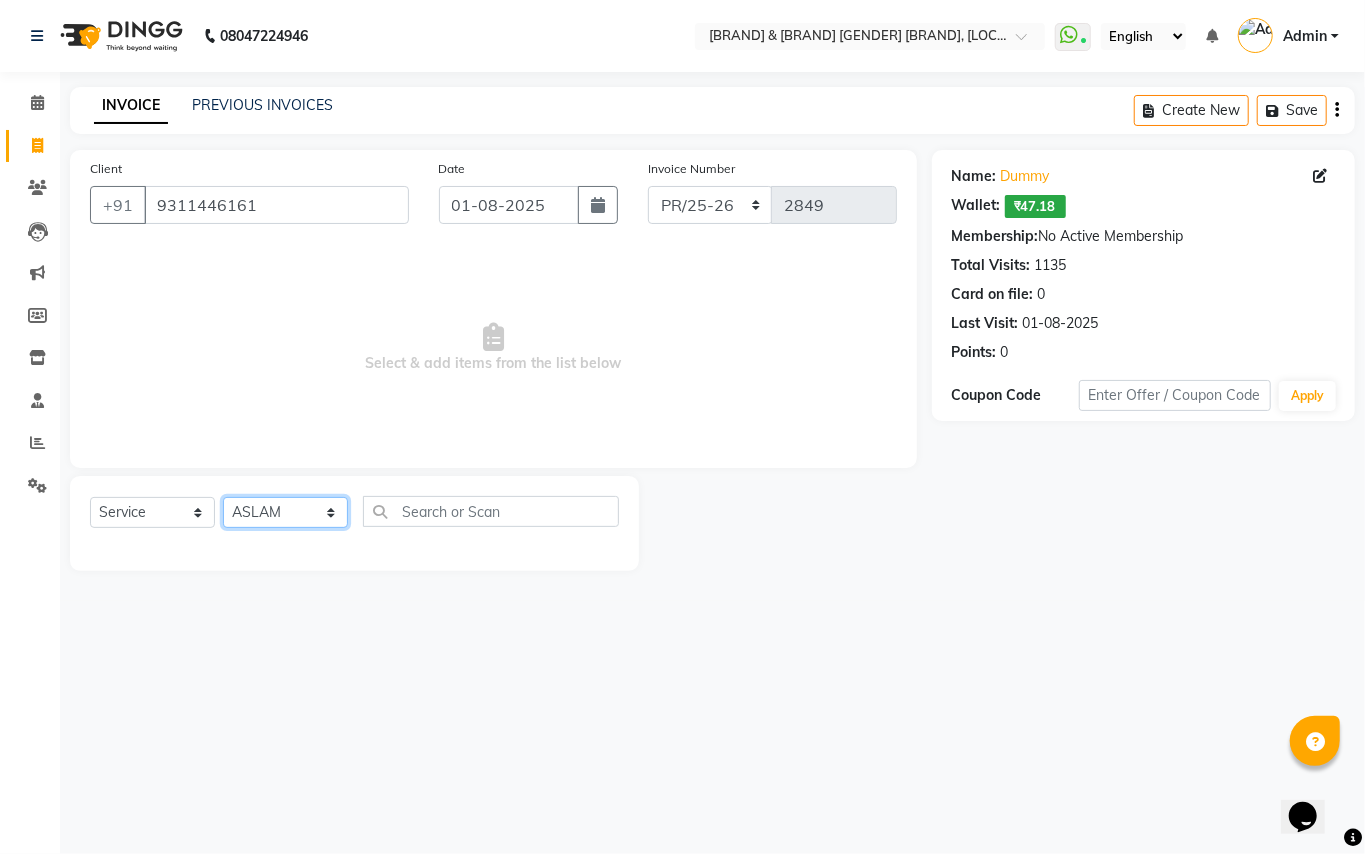 click on "Select Stylist [PERSON] [PERSON] [PERSON] [PERSON] [PERSON] [PERSON] [PERSON] [PERSON] [PERSON] [PERSON] [PERSON] [PERSON] [PERSON] [PERSON] [PERSON] [PERSON]" 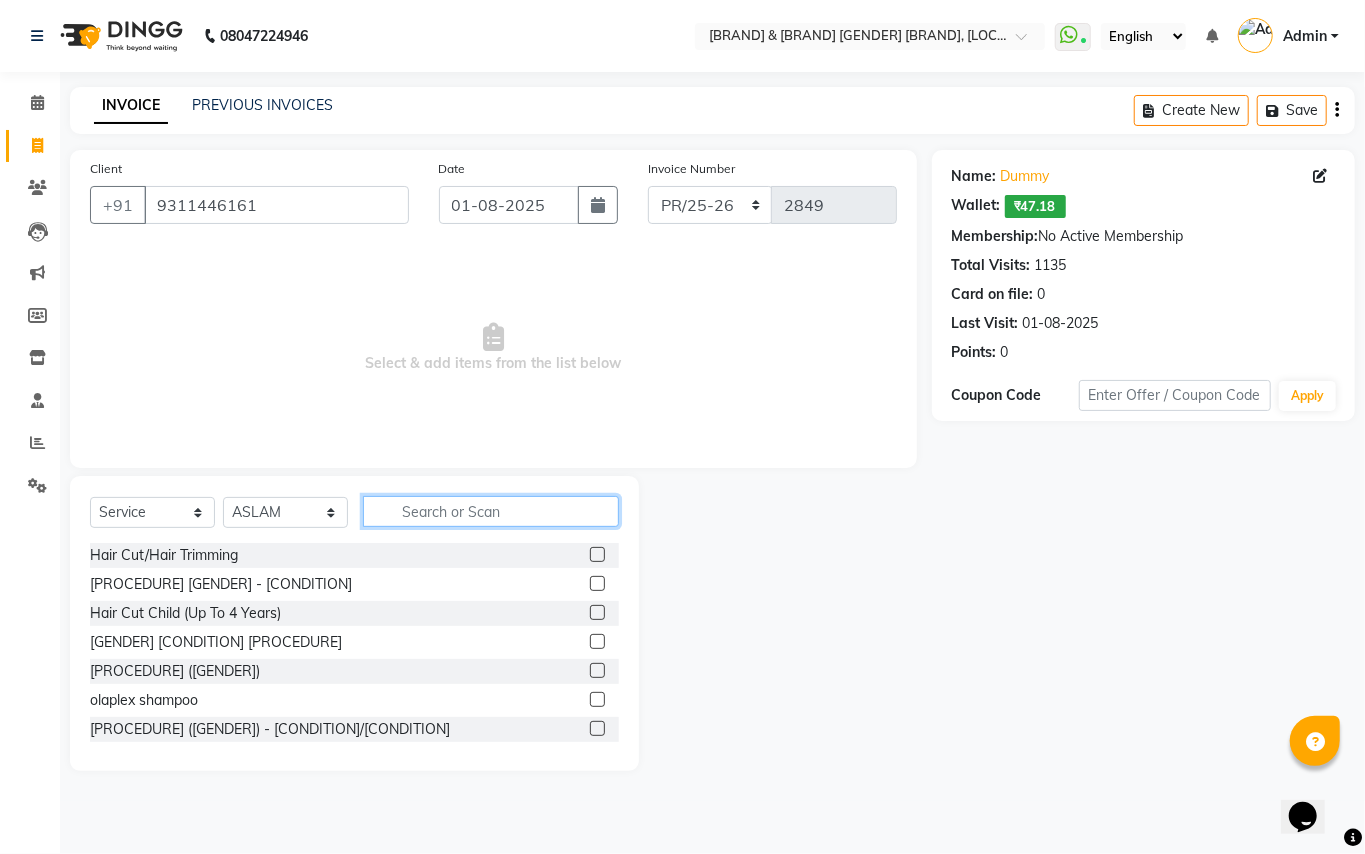 click 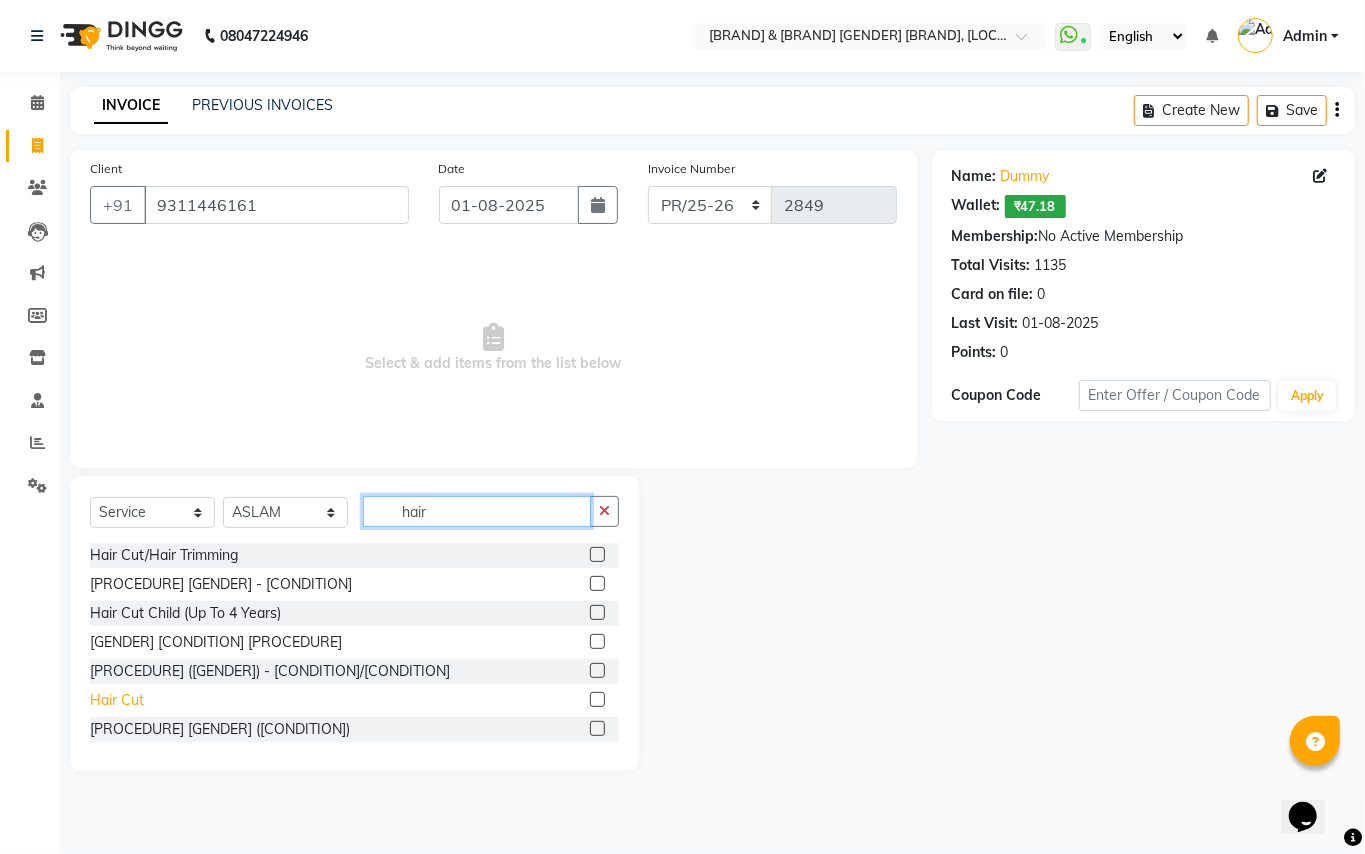 type on "hair" 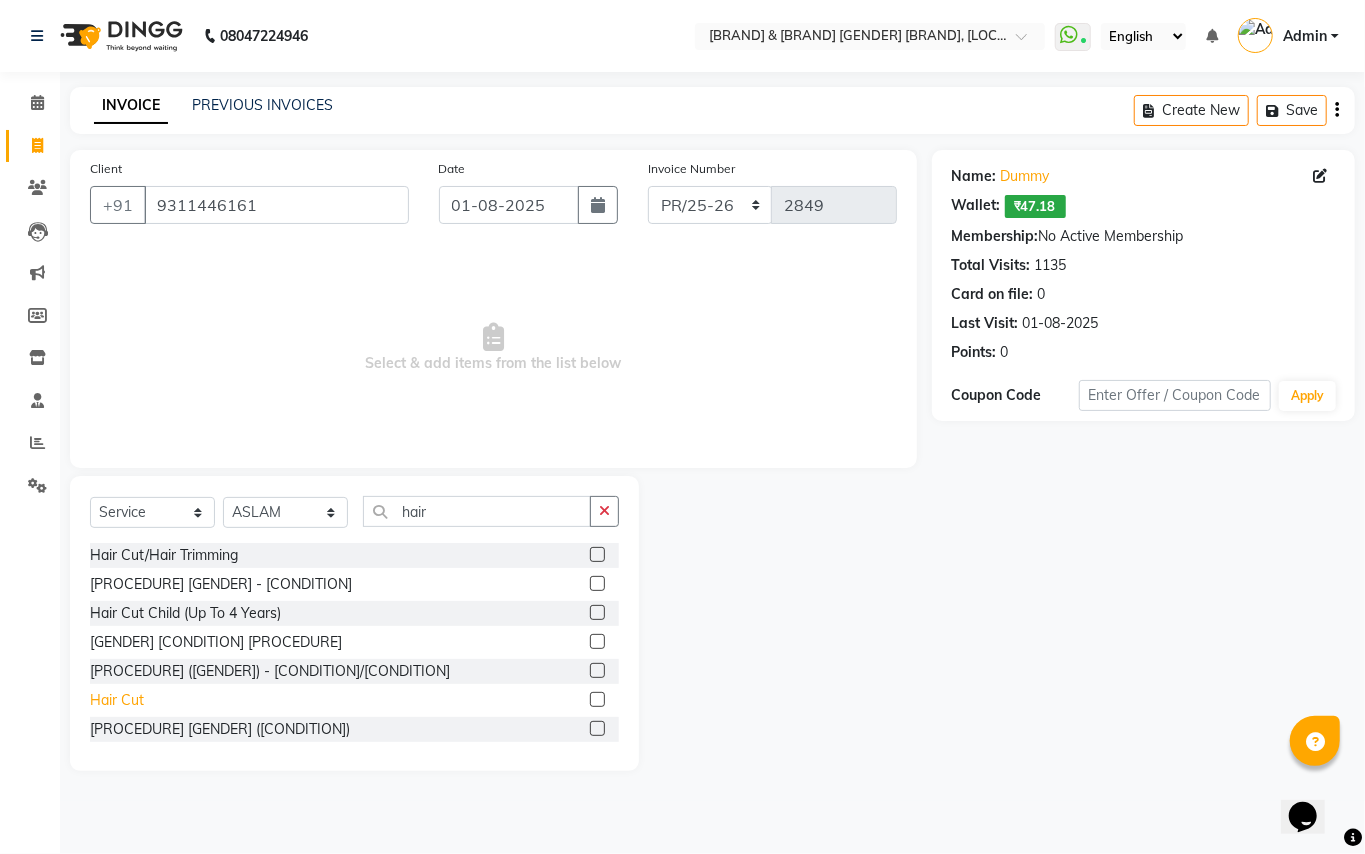 click on "Hair Cut" 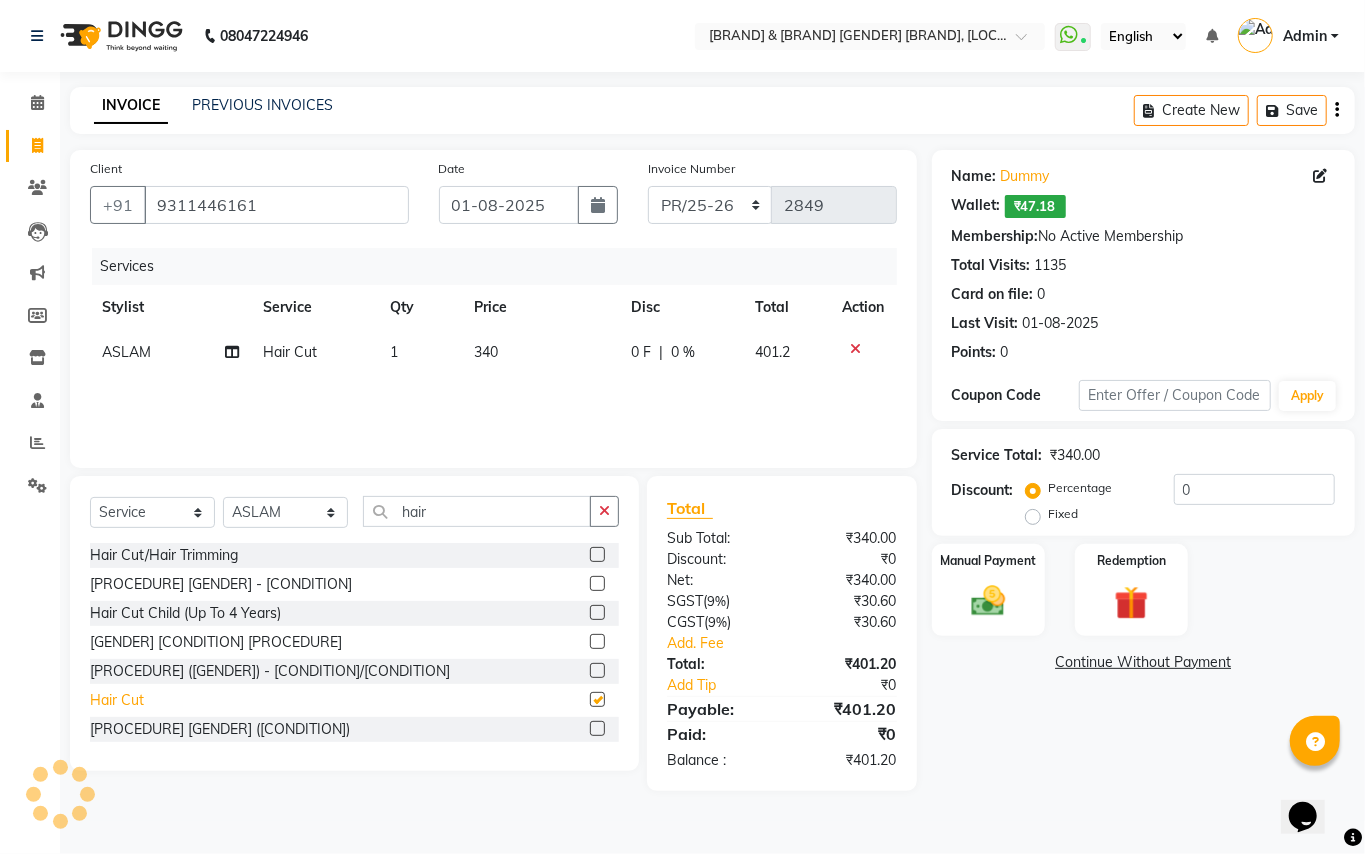 checkbox on "false" 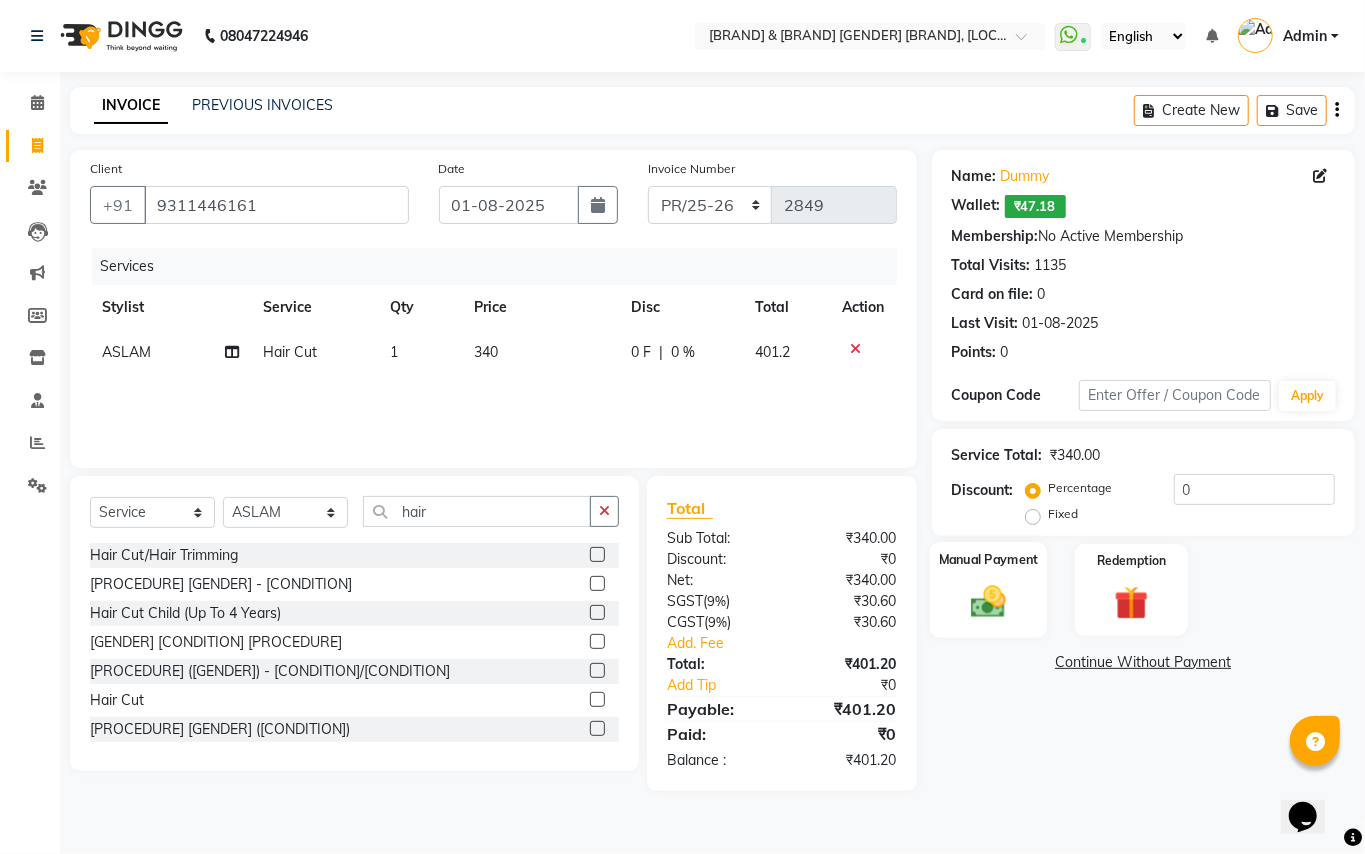 click 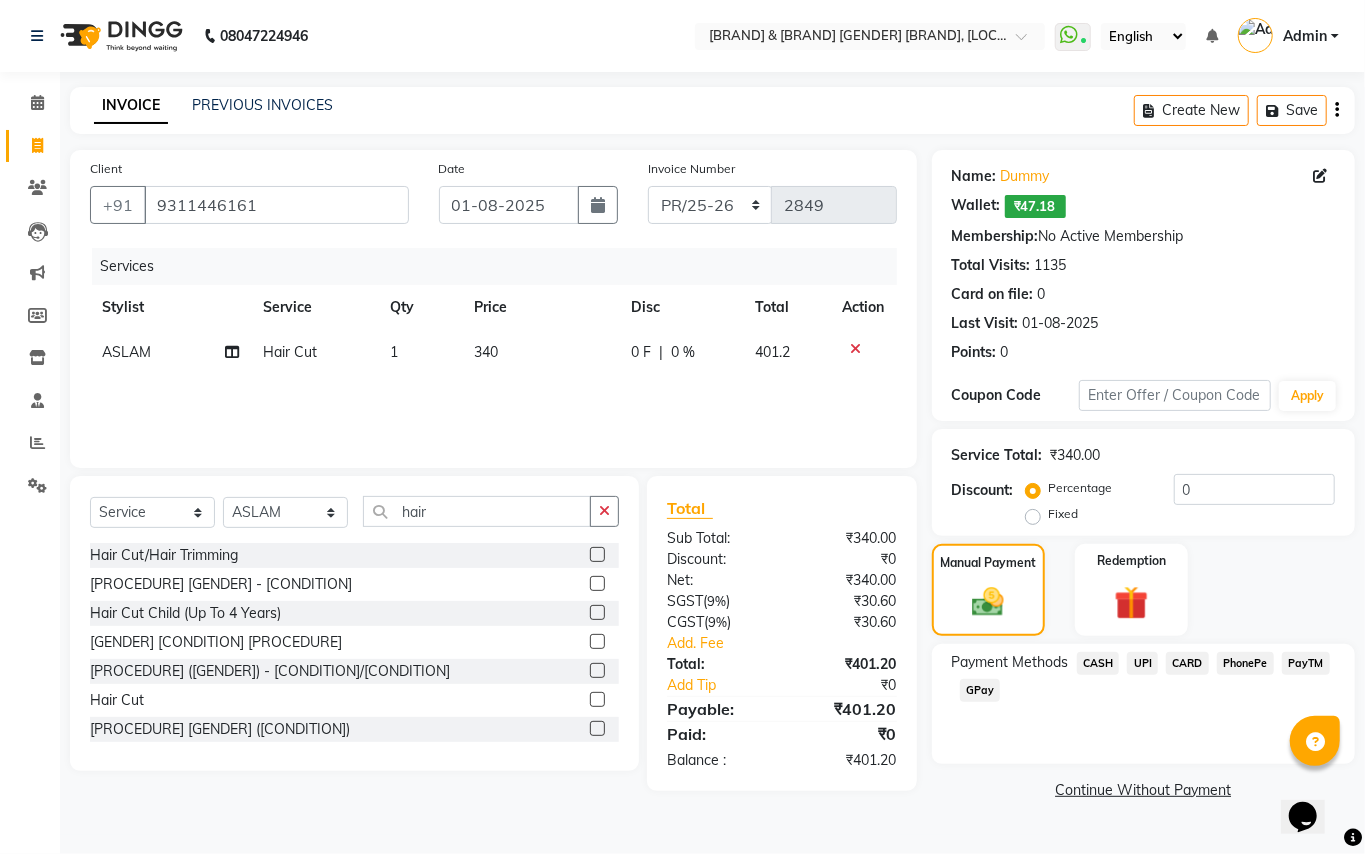 click on "UPI" 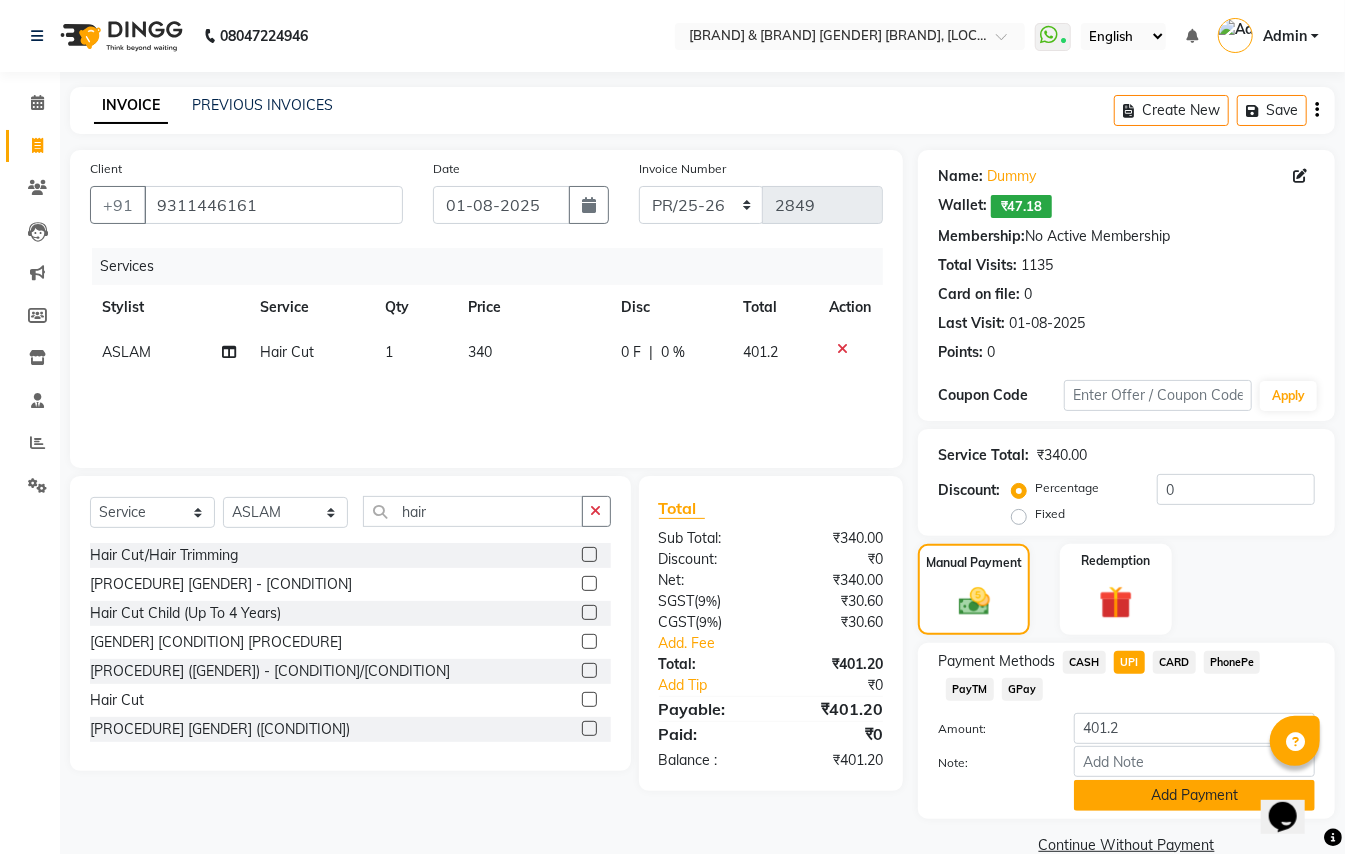 click on "Add Payment" 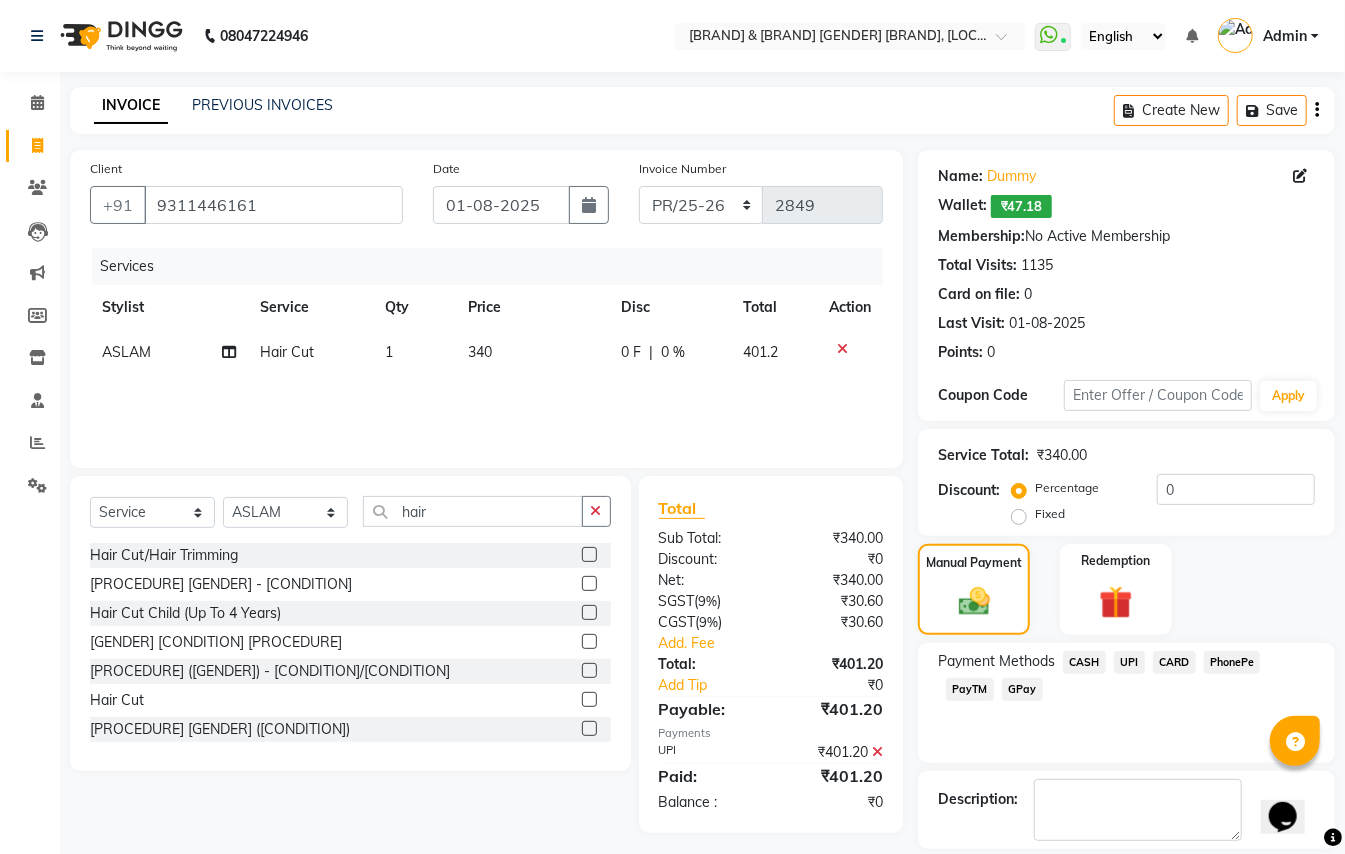scroll, scrollTop: 94, scrollLeft: 0, axis: vertical 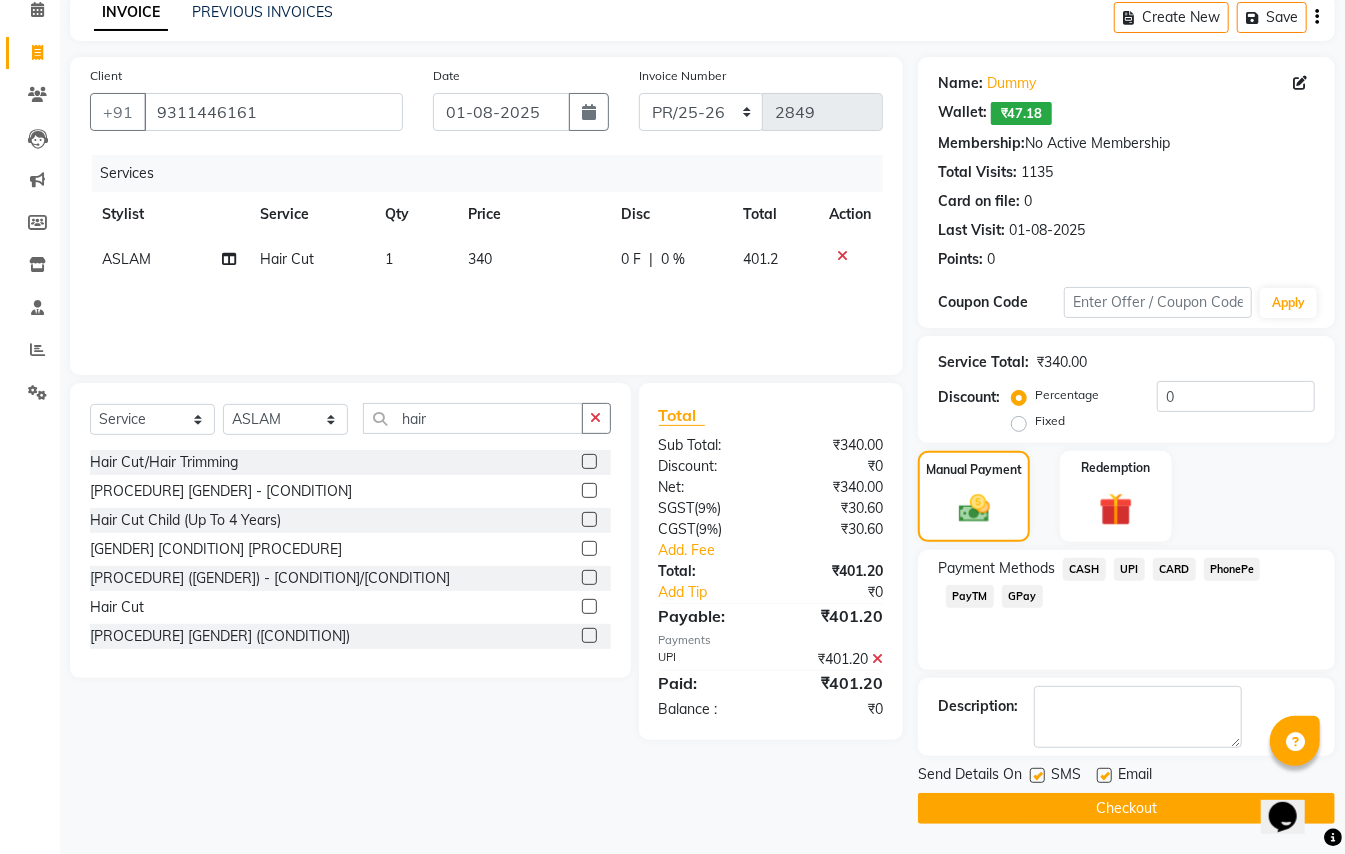 click on "Checkout" 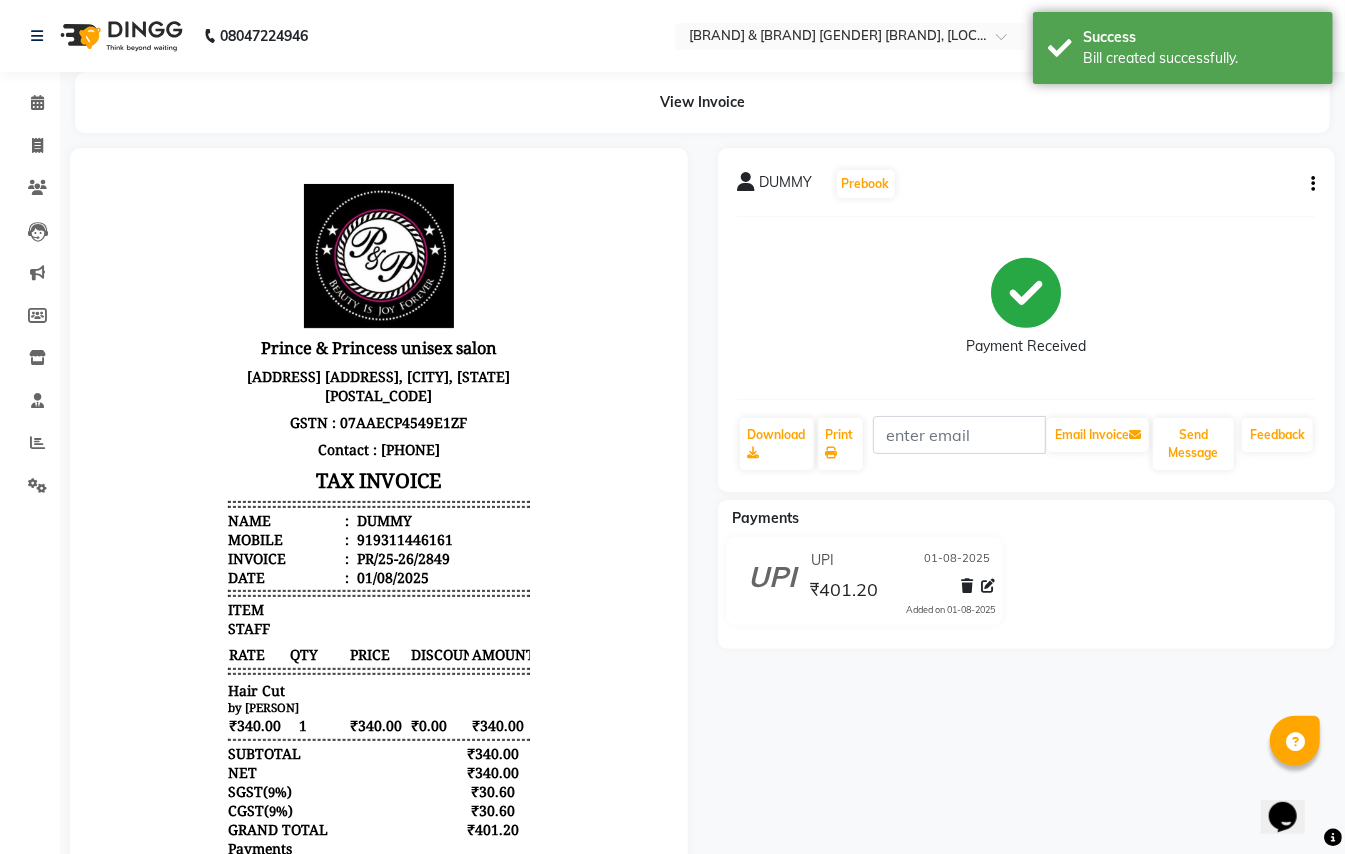 scroll, scrollTop: 0, scrollLeft: 0, axis: both 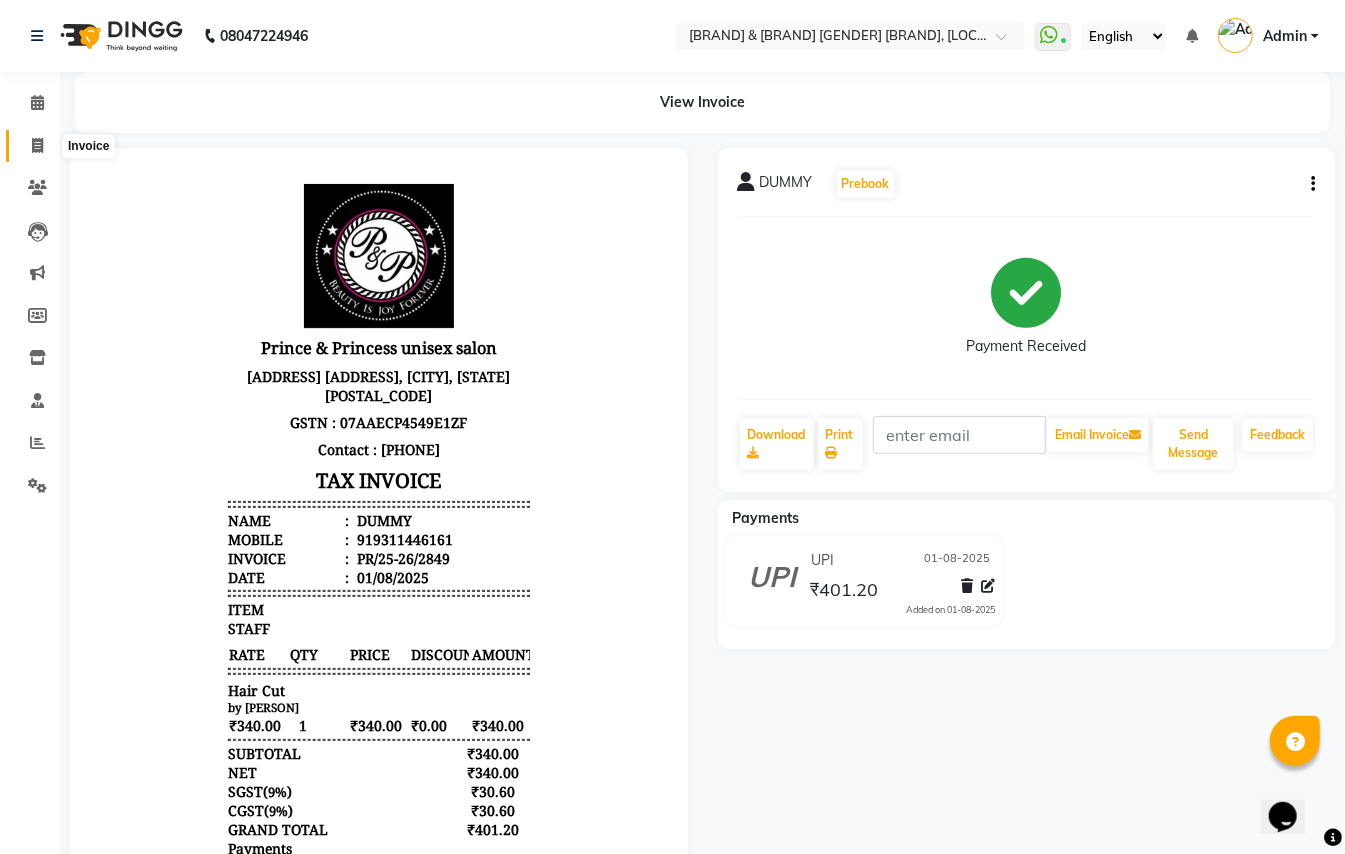 click 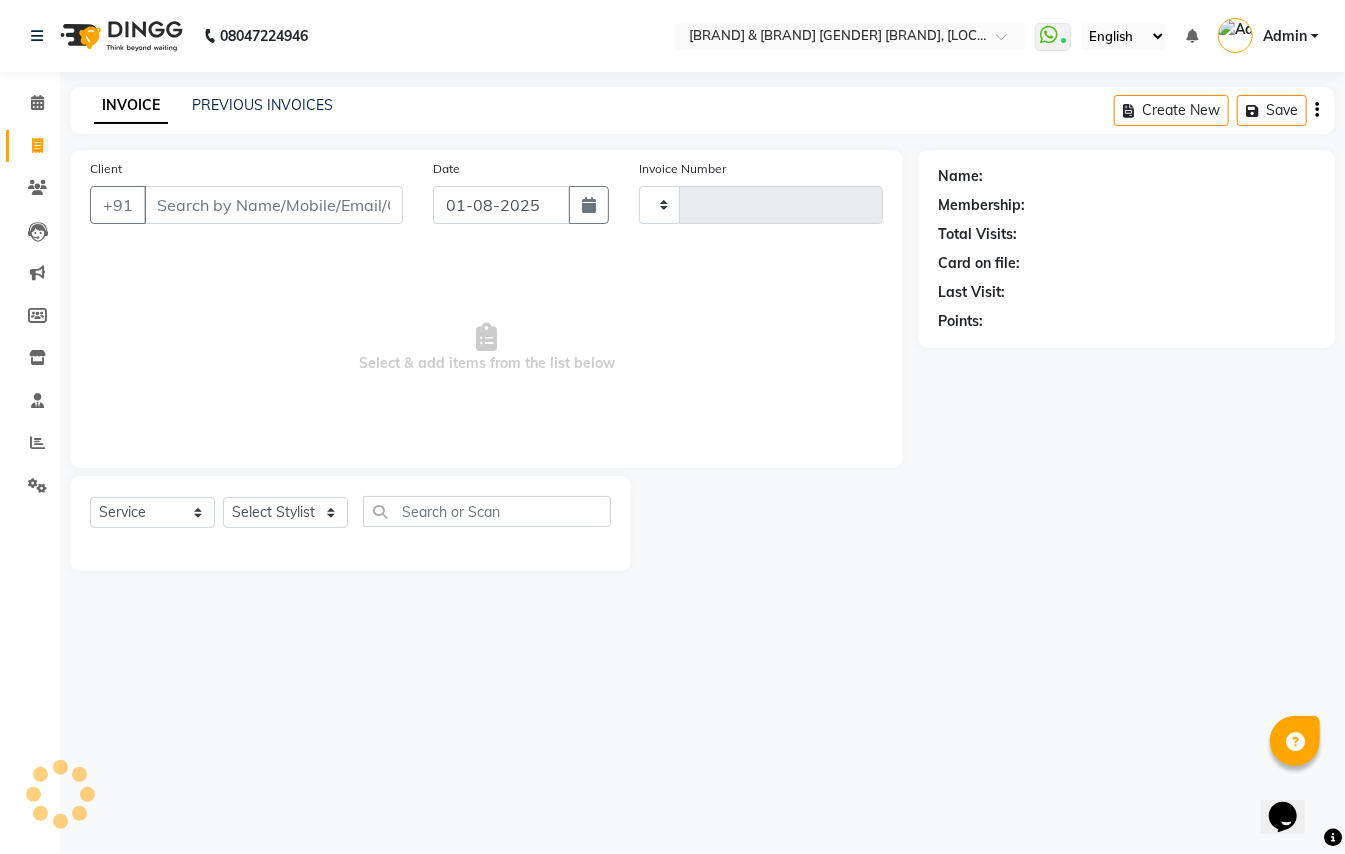 type on "2850" 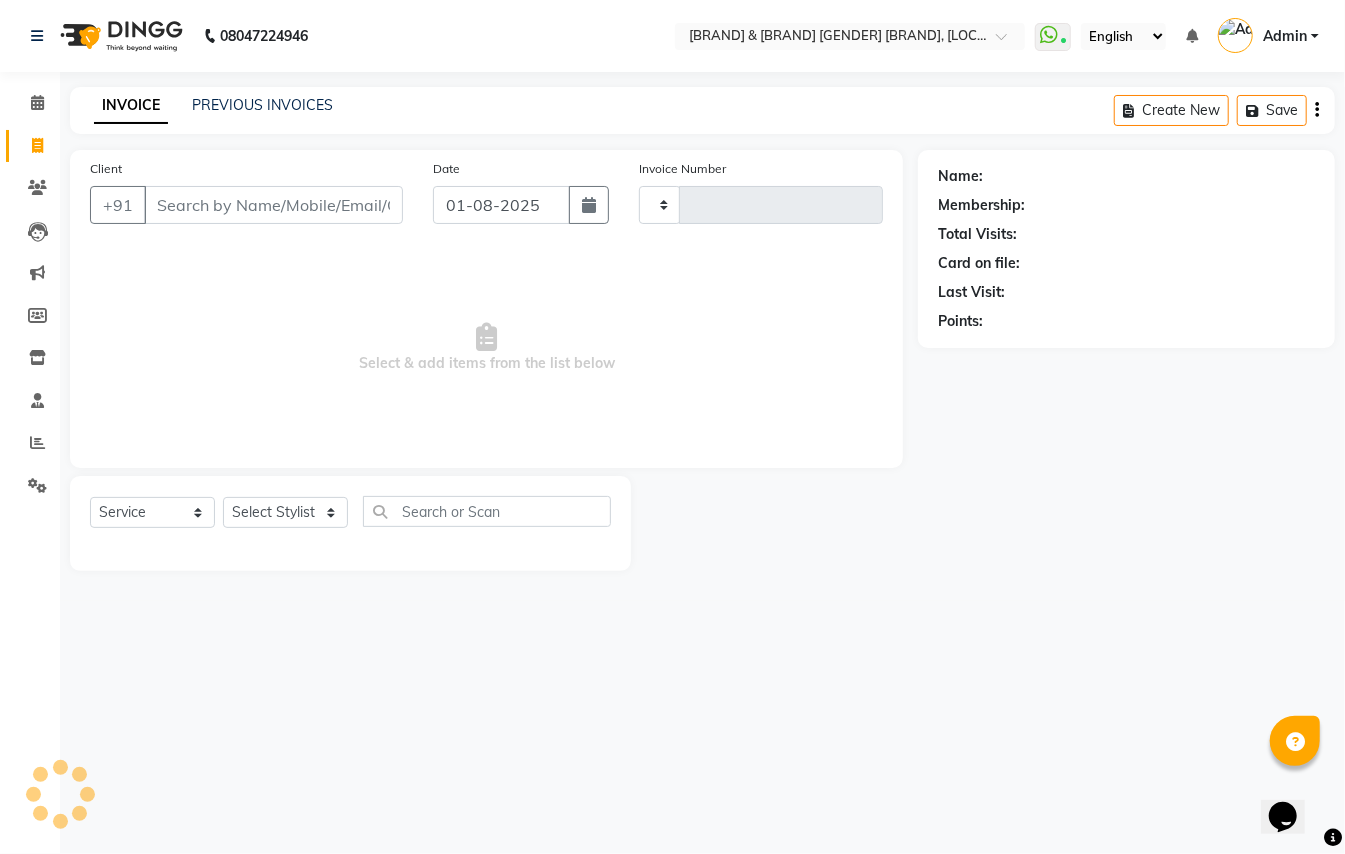 select on "3760" 